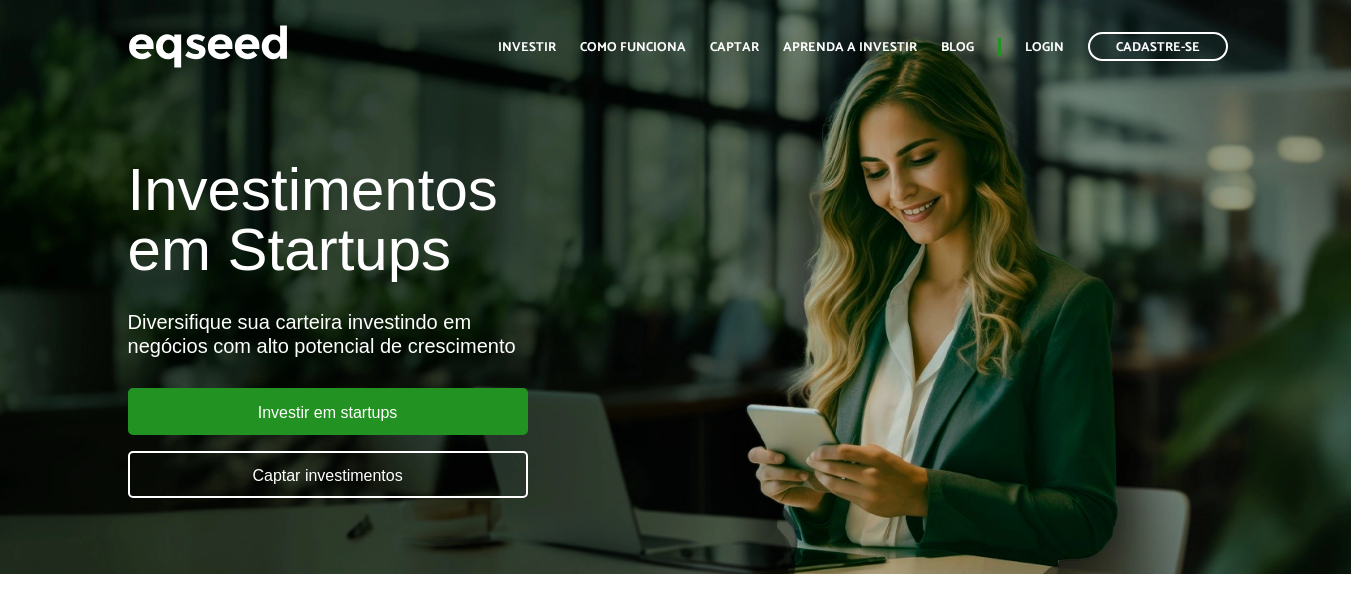 scroll, scrollTop: 0, scrollLeft: 0, axis: both 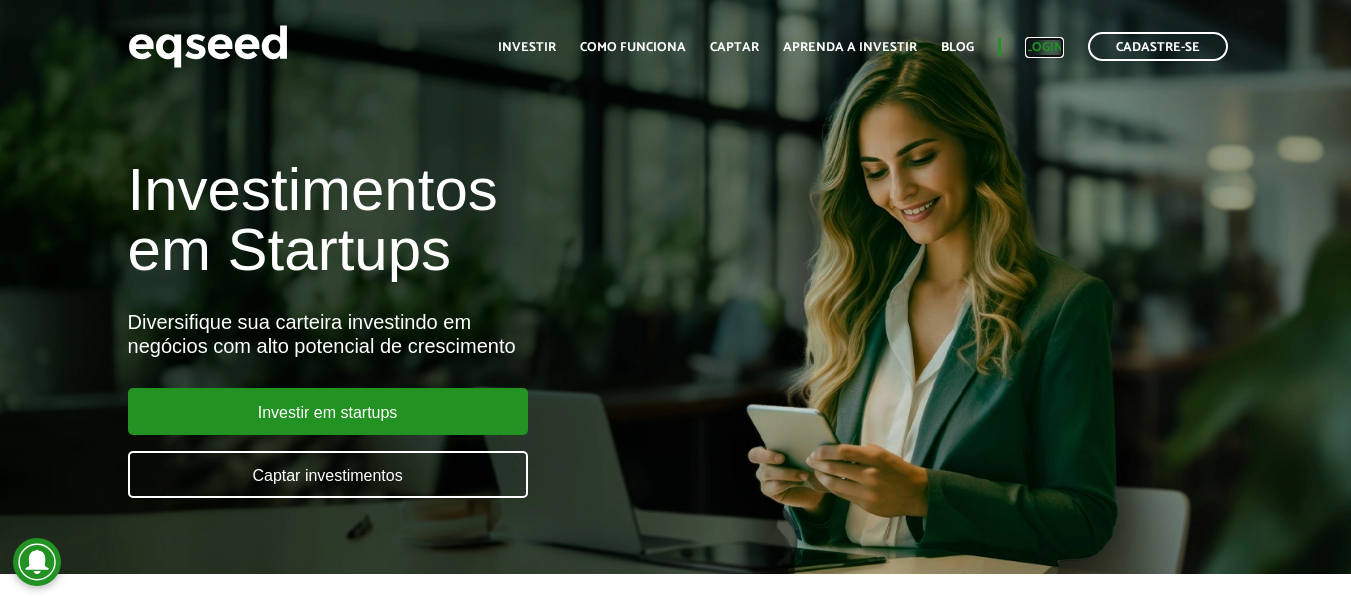click on "Login" at bounding box center [1044, 47] 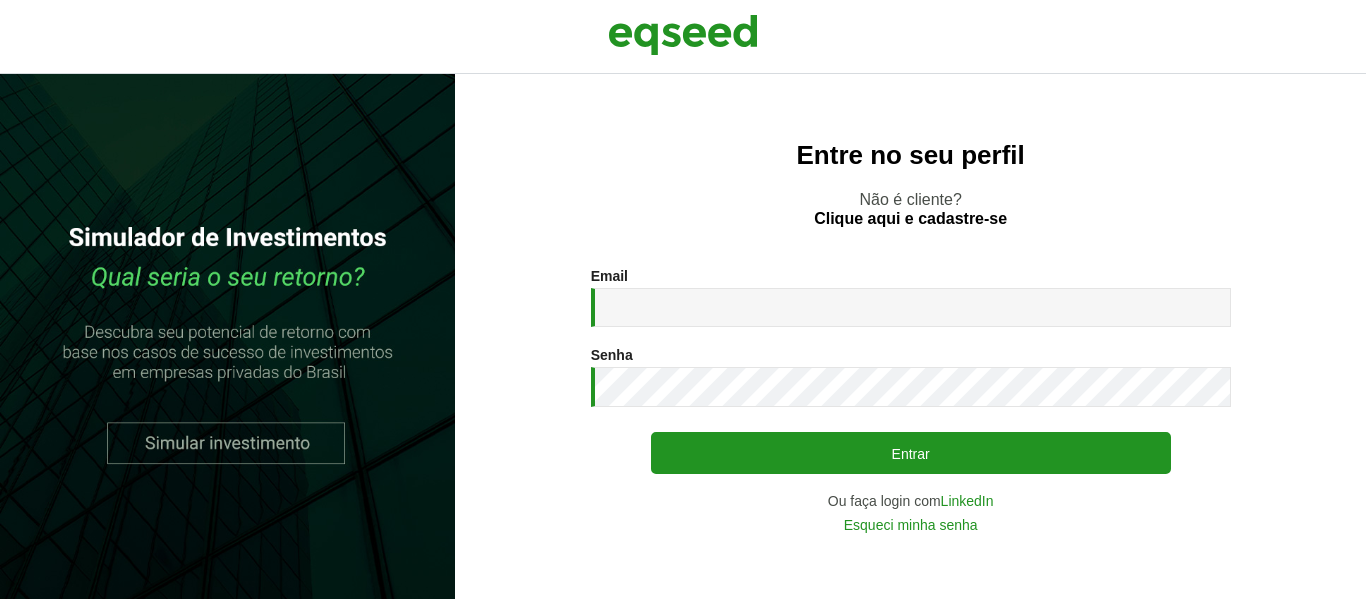 scroll, scrollTop: 0, scrollLeft: 0, axis: both 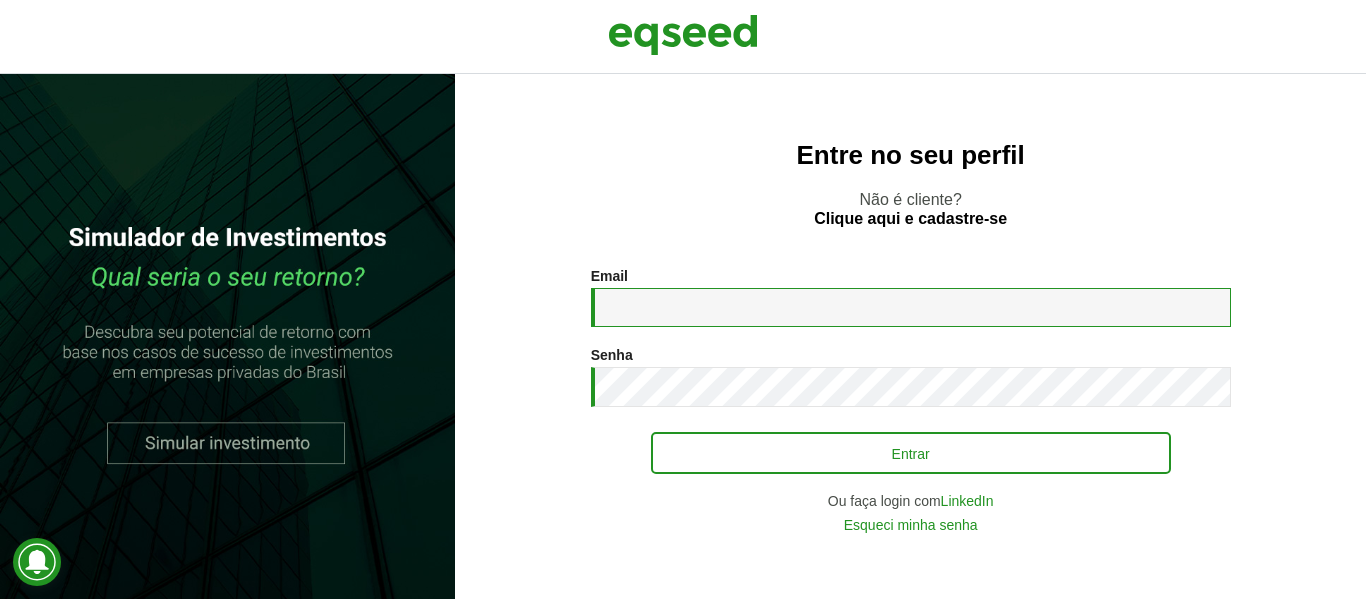 type on "**********" 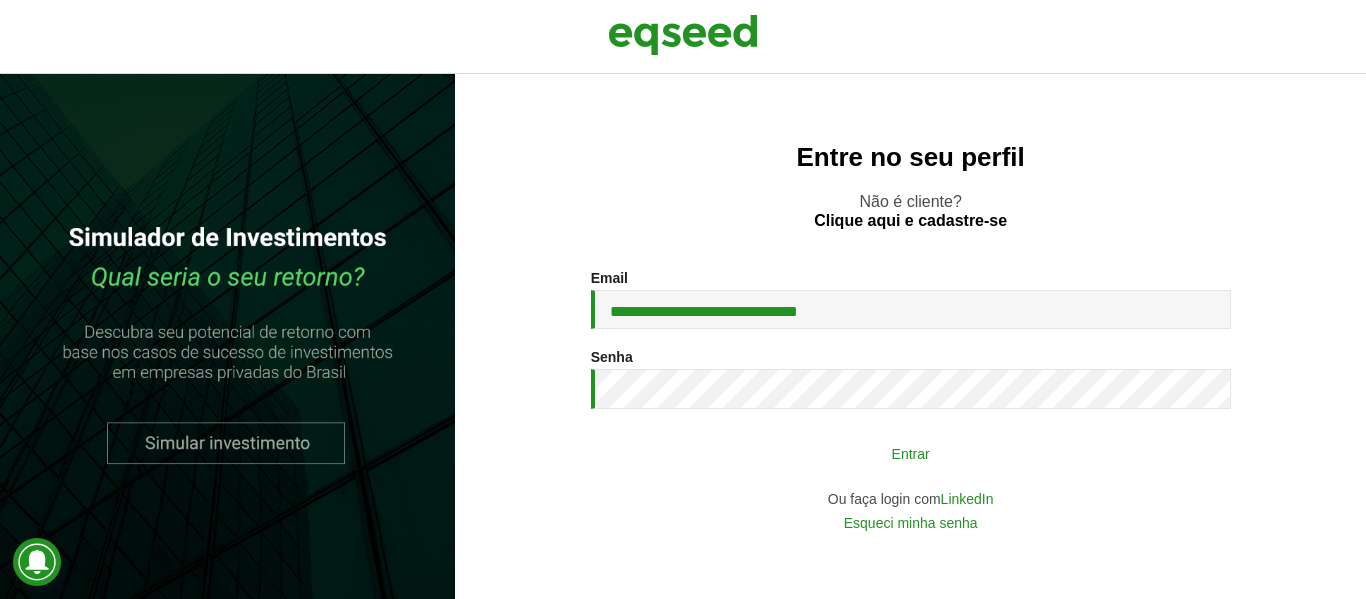 click on "Entrar" at bounding box center (911, 453) 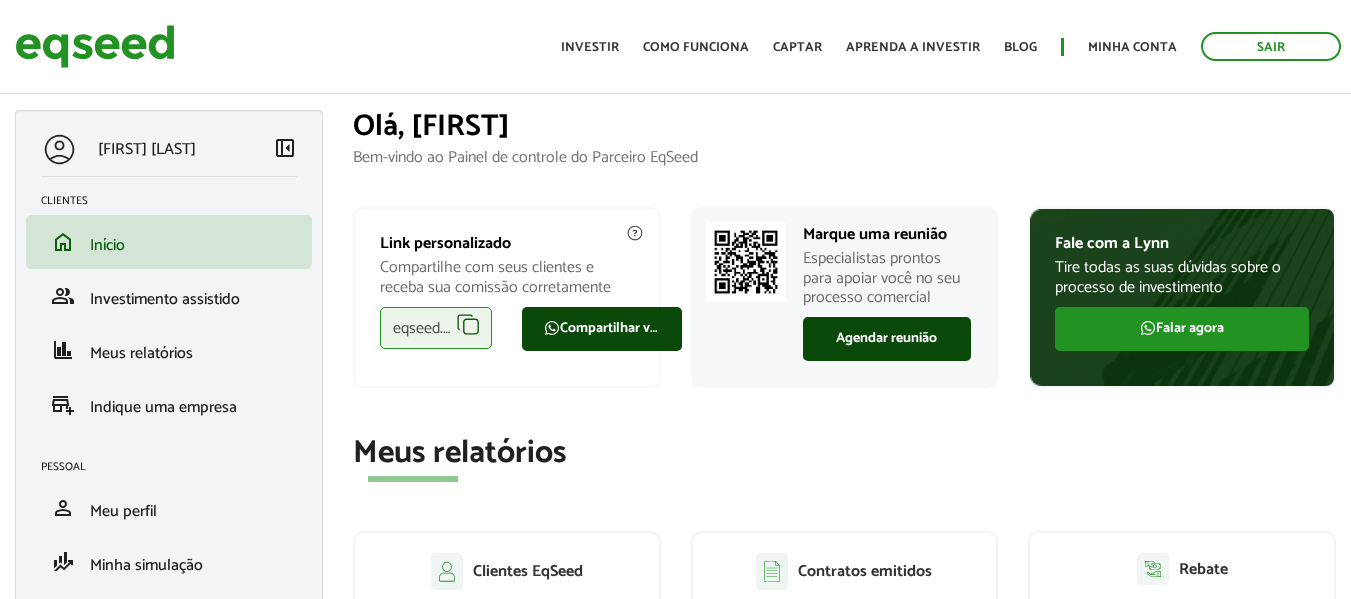 scroll, scrollTop: 0, scrollLeft: 0, axis: both 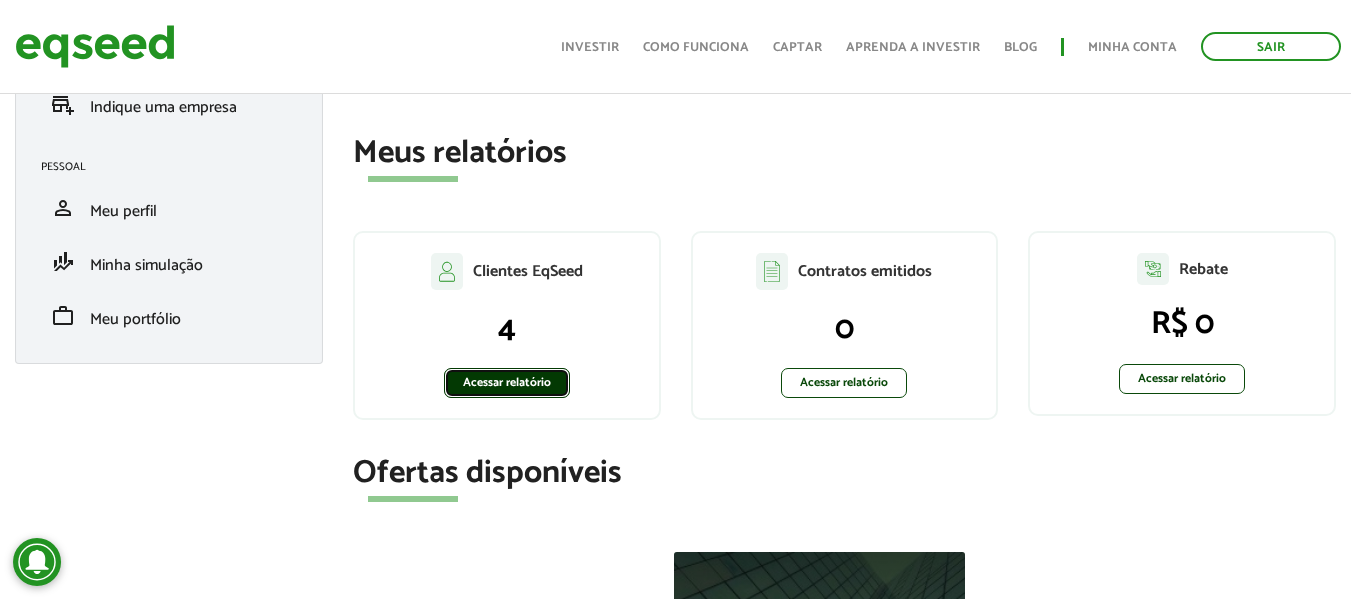 click on "Acessar relatório" at bounding box center [507, 383] 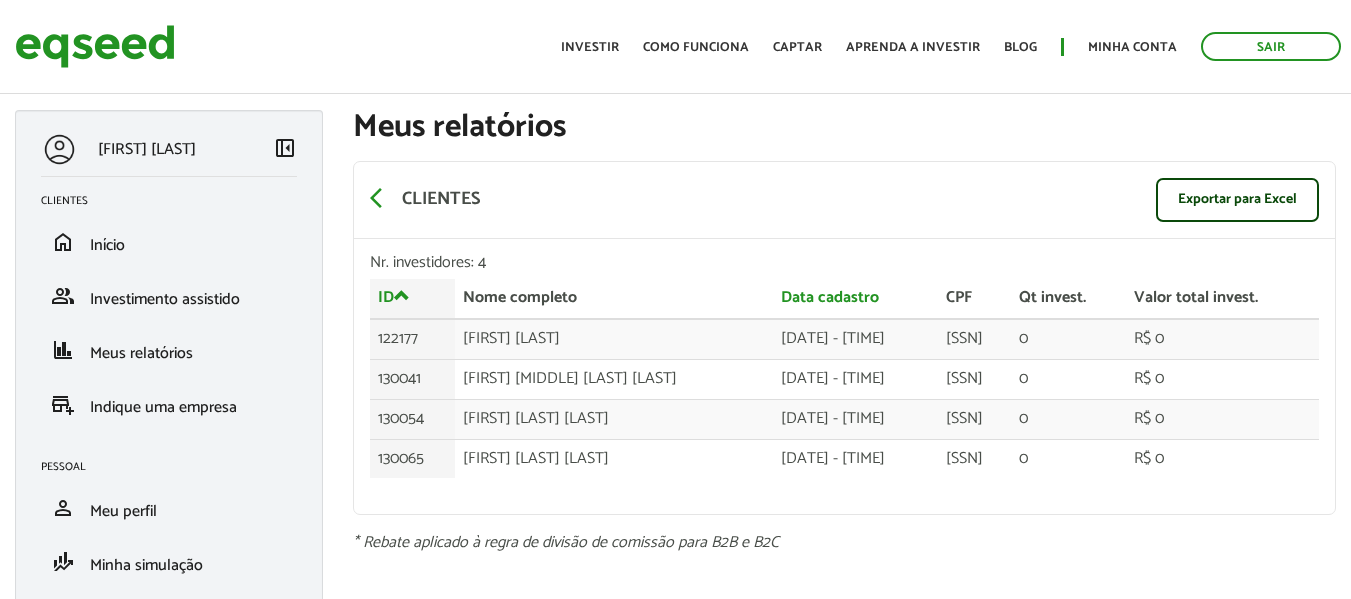 scroll, scrollTop: 0, scrollLeft: 0, axis: both 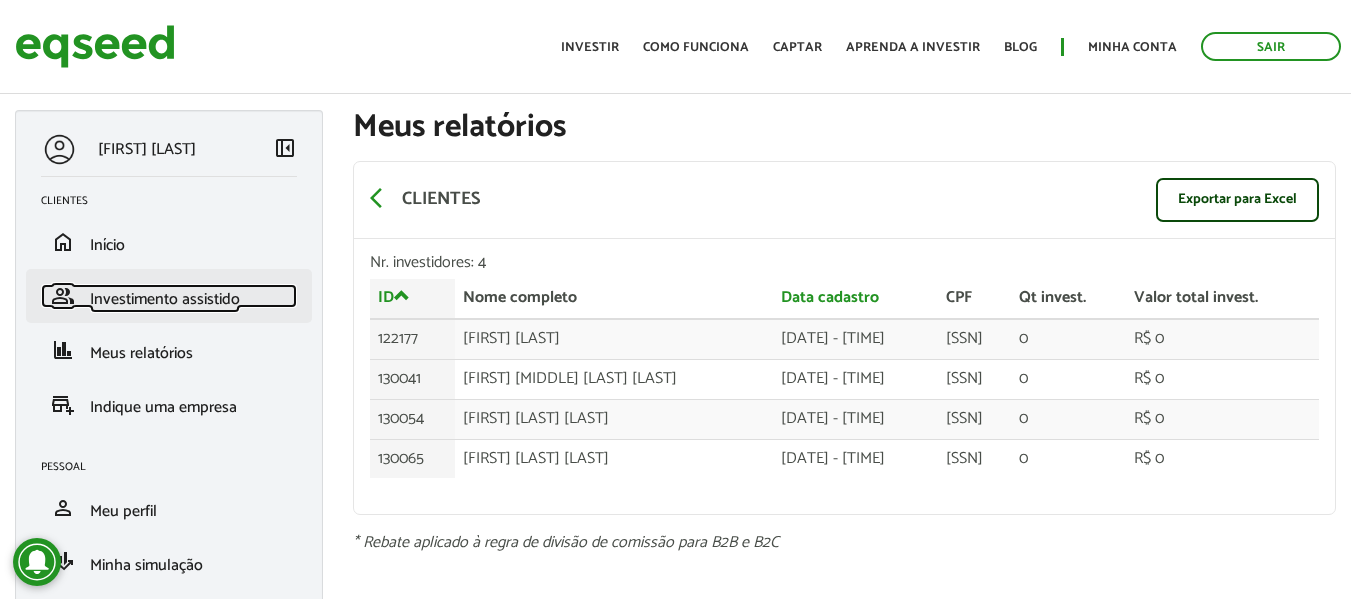 click on "Investimento assistido" at bounding box center (165, 299) 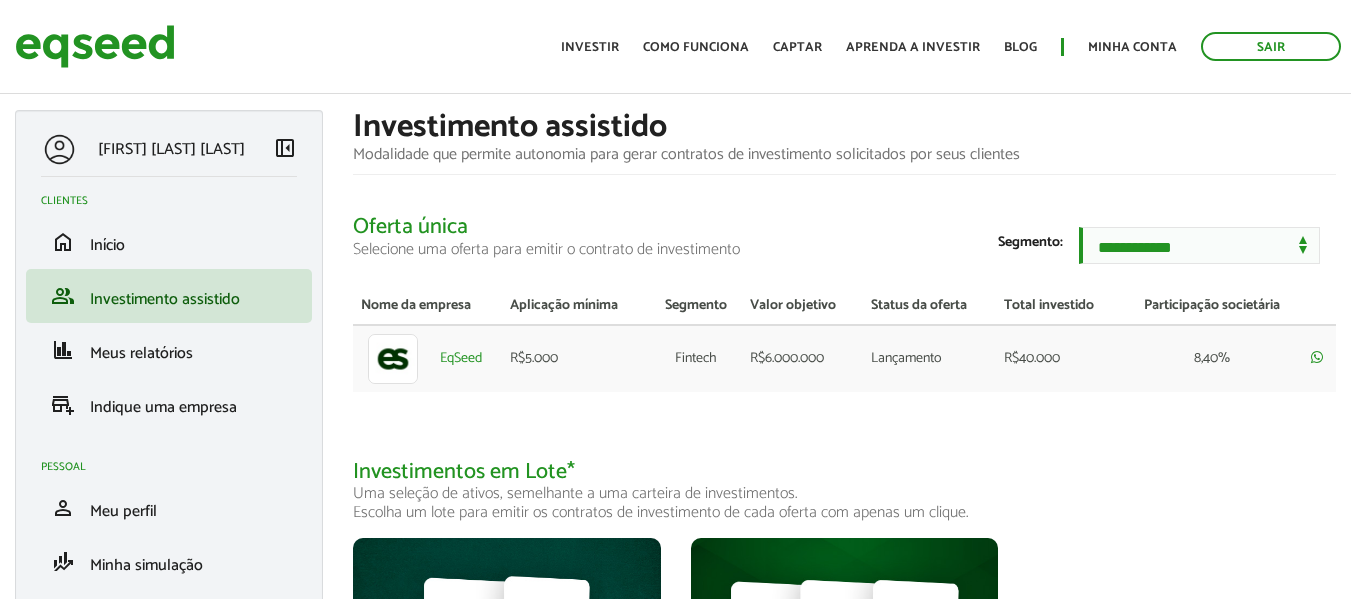 scroll, scrollTop: 0, scrollLeft: 0, axis: both 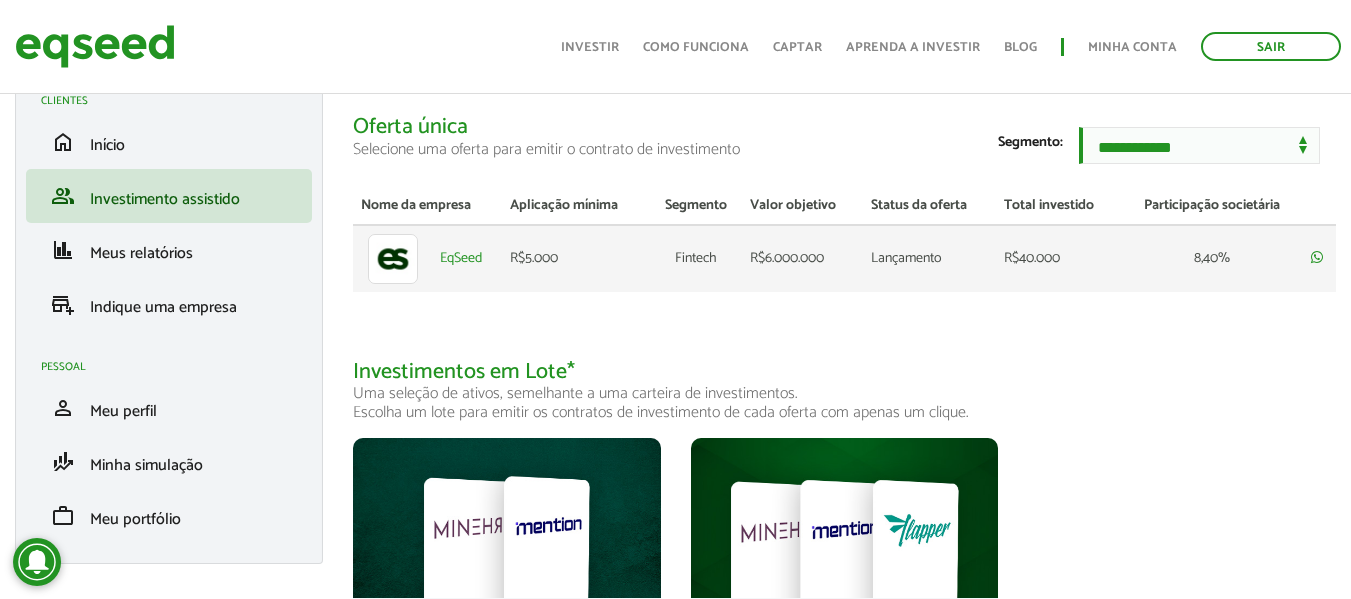 click on "R$6.000.000" at bounding box center (802, 258) 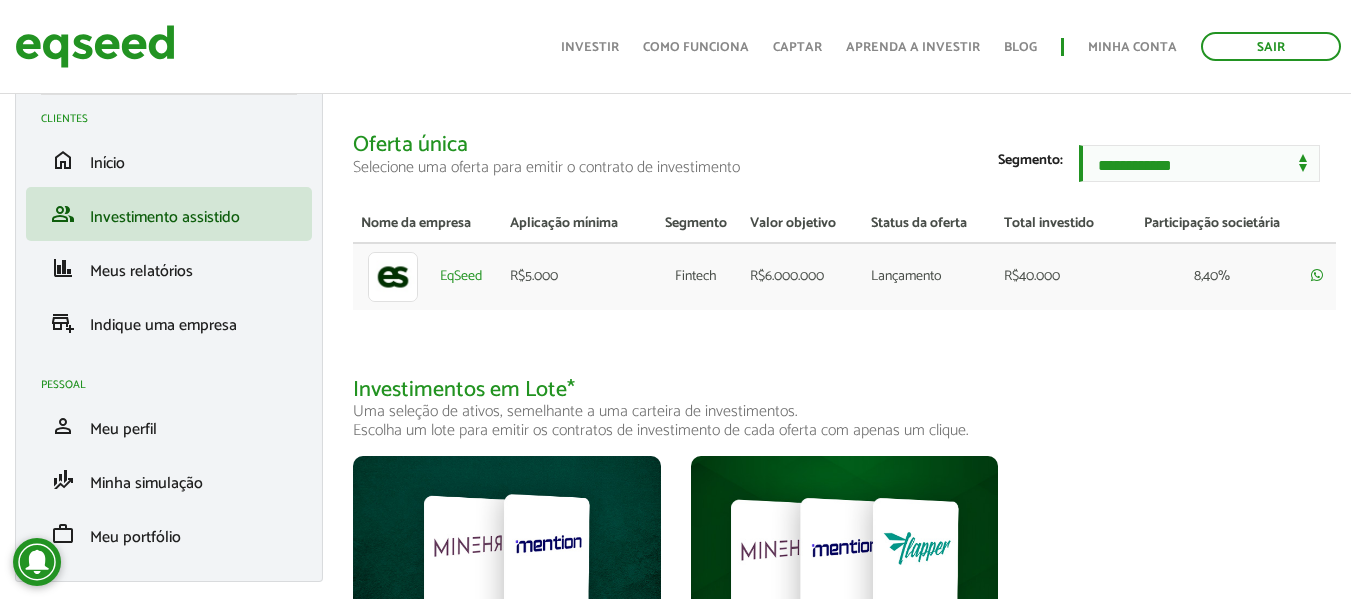 scroll, scrollTop: 14, scrollLeft: 0, axis: vertical 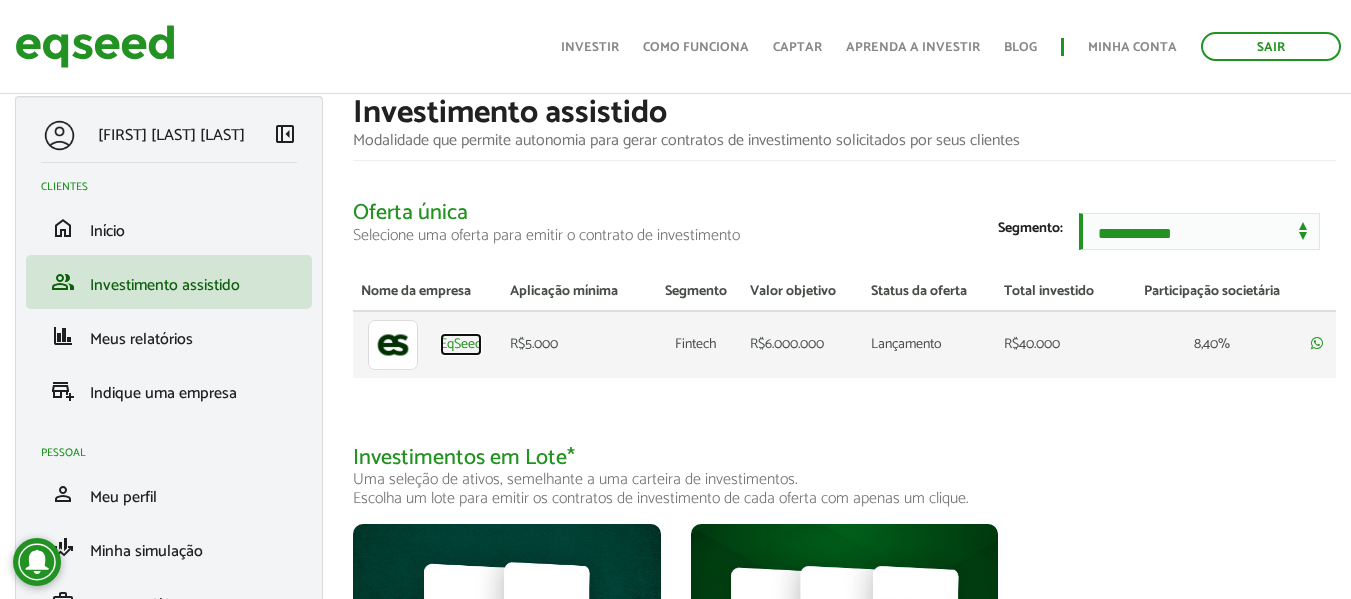 click on "EqSeed" at bounding box center [461, 345] 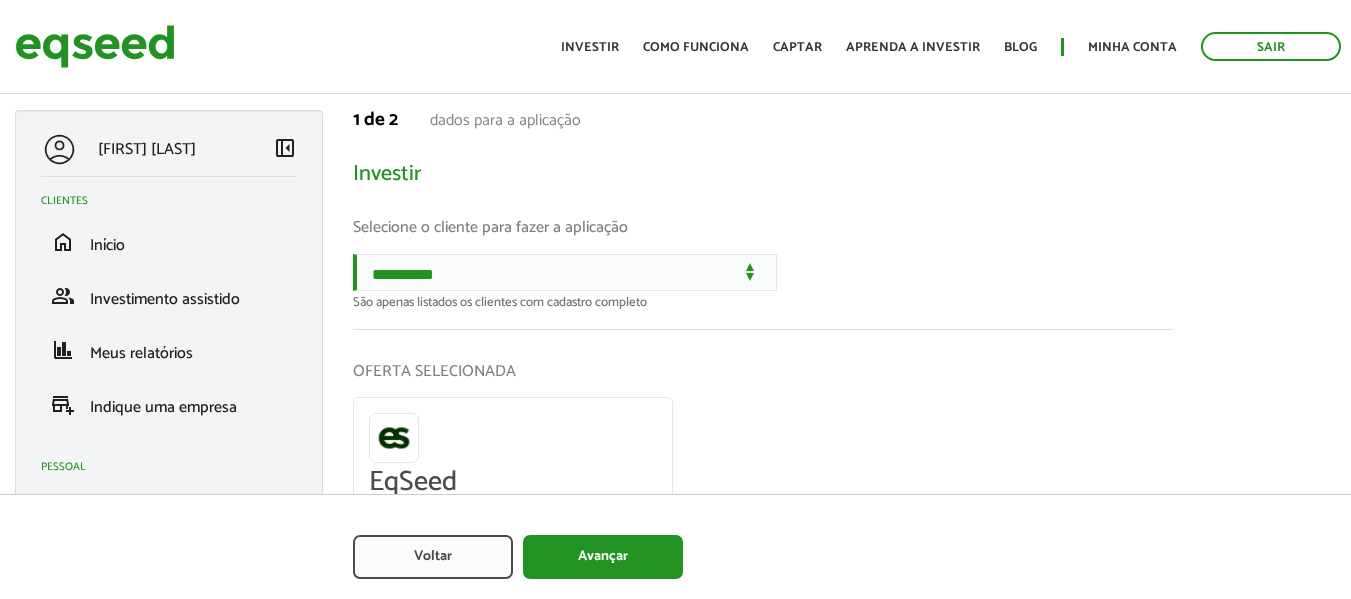 scroll, scrollTop: 0, scrollLeft: 0, axis: both 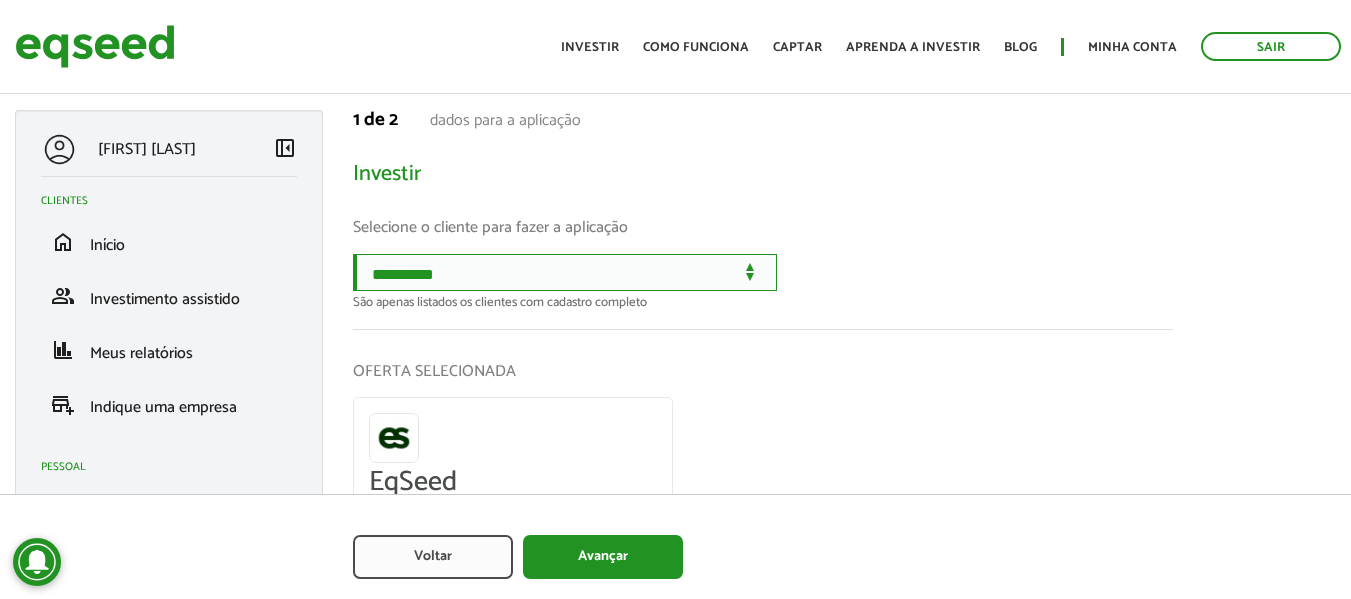 click on "**********" at bounding box center [565, 272] 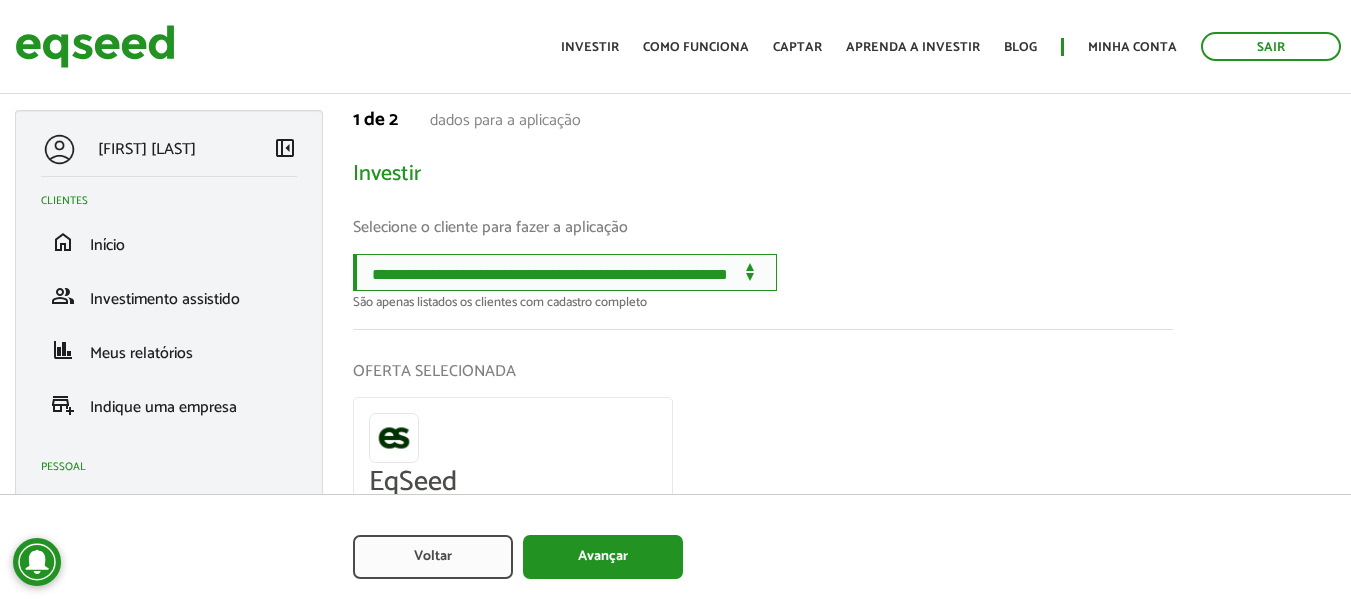 click on "**********" at bounding box center (565, 272) 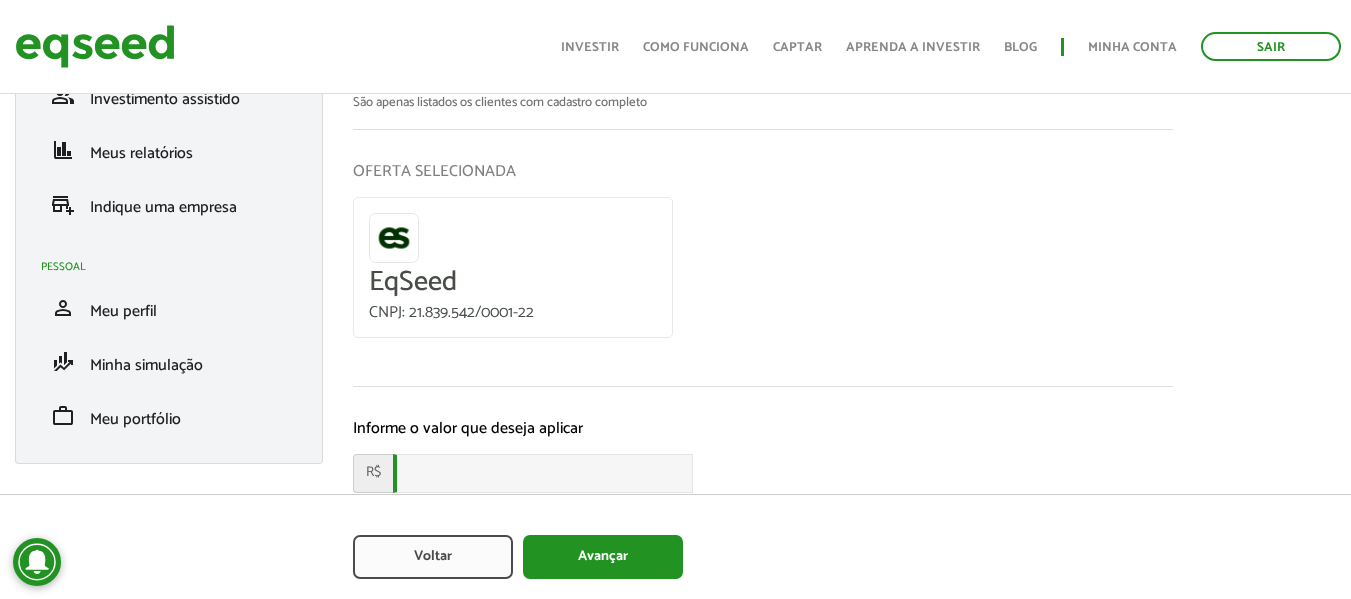 scroll, scrollTop: 284, scrollLeft: 0, axis: vertical 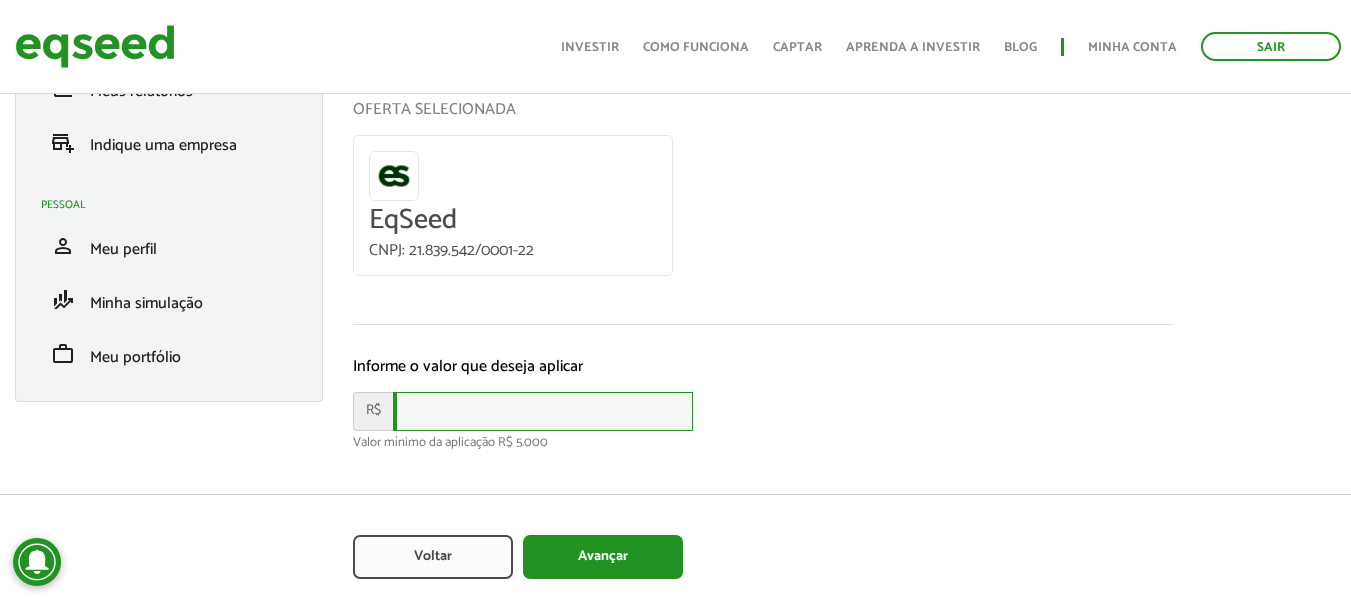 click at bounding box center [543, 411] 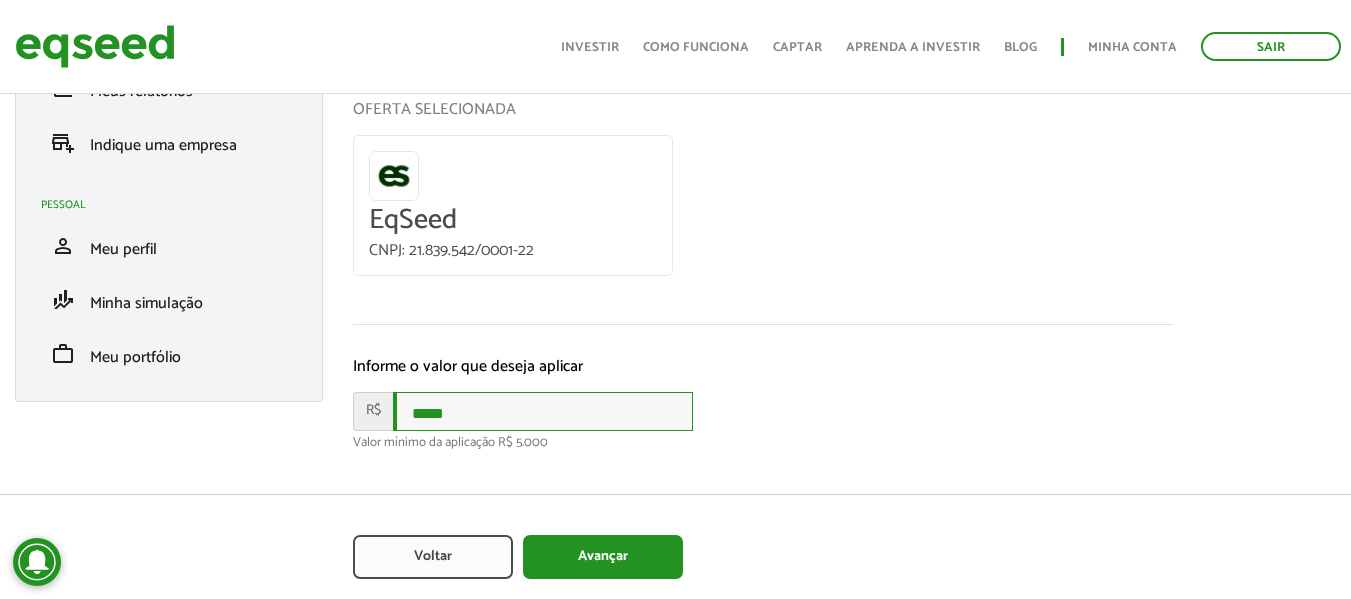 type on "*****" 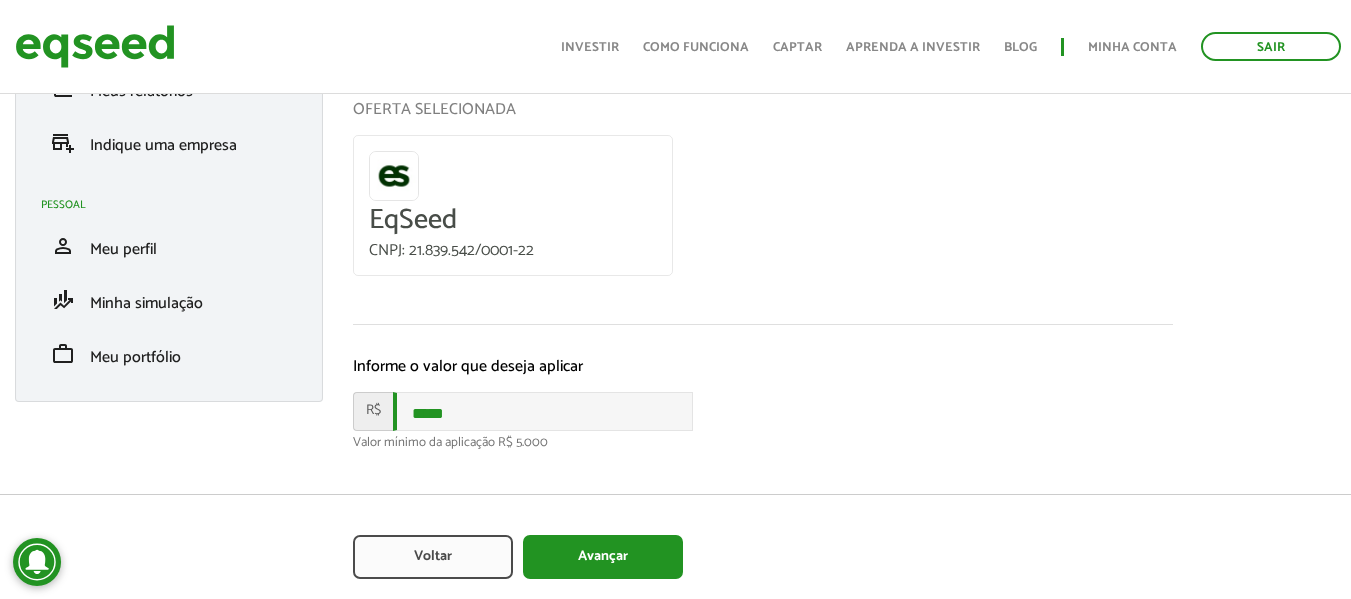 click on "**********" at bounding box center [763, 203] 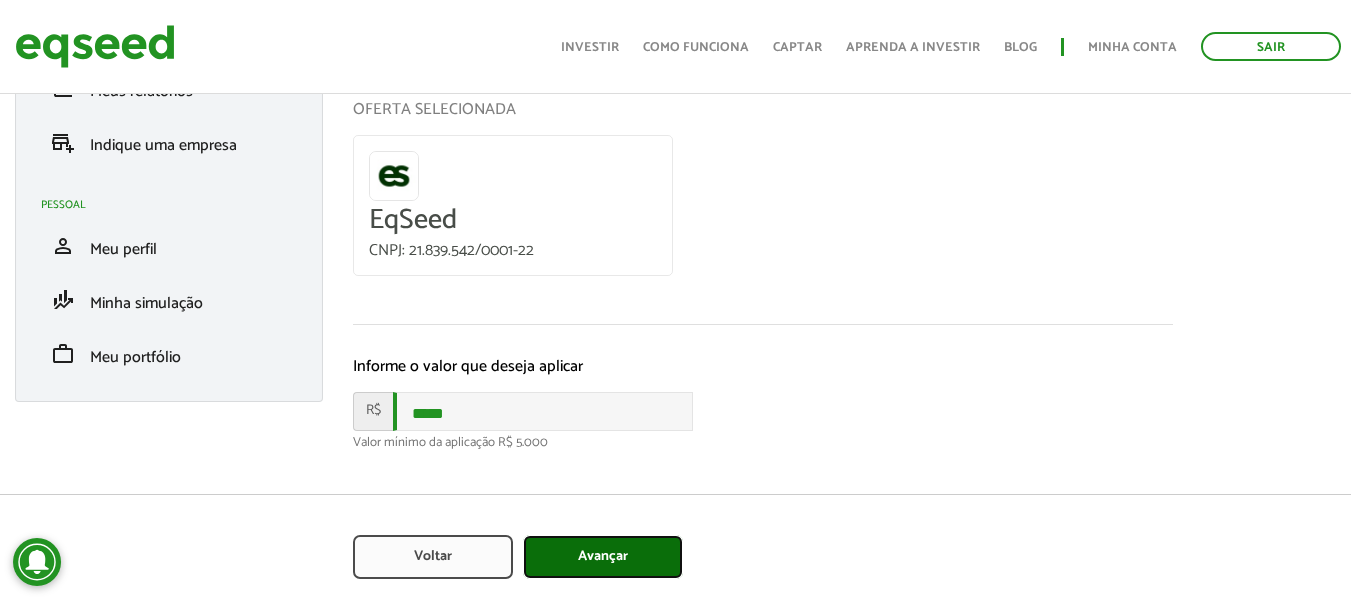 click on "Avançar" at bounding box center [603, 557] 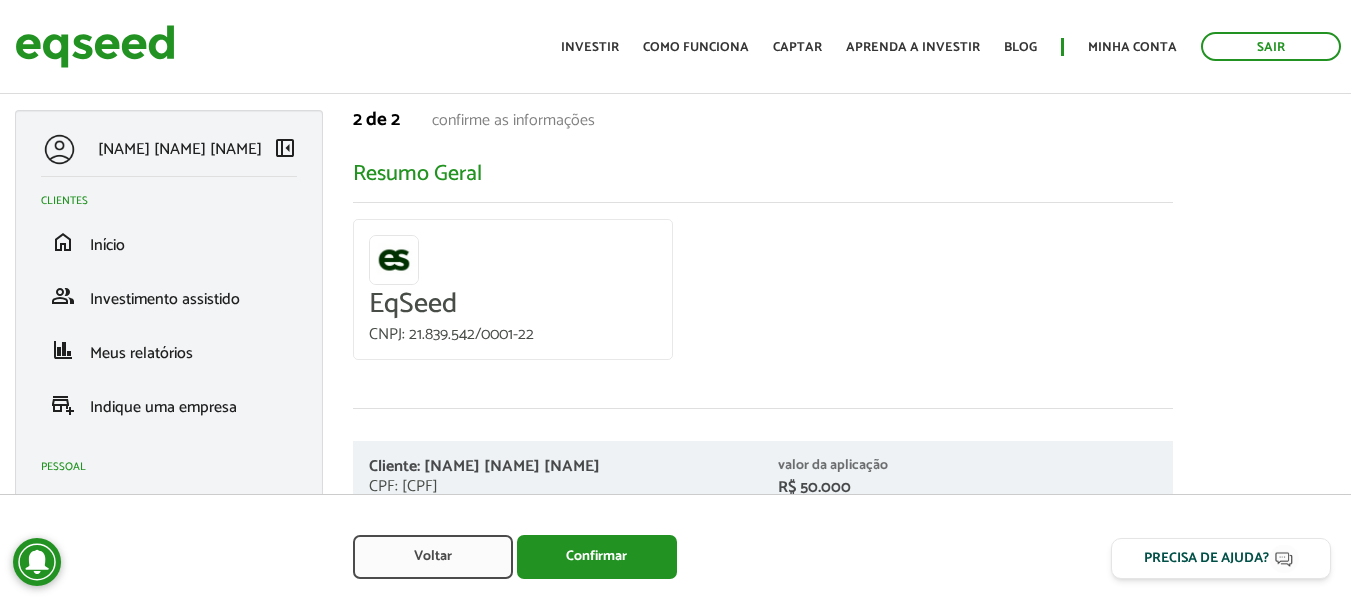 scroll, scrollTop: 0, scrollLeft: 0, axis: both 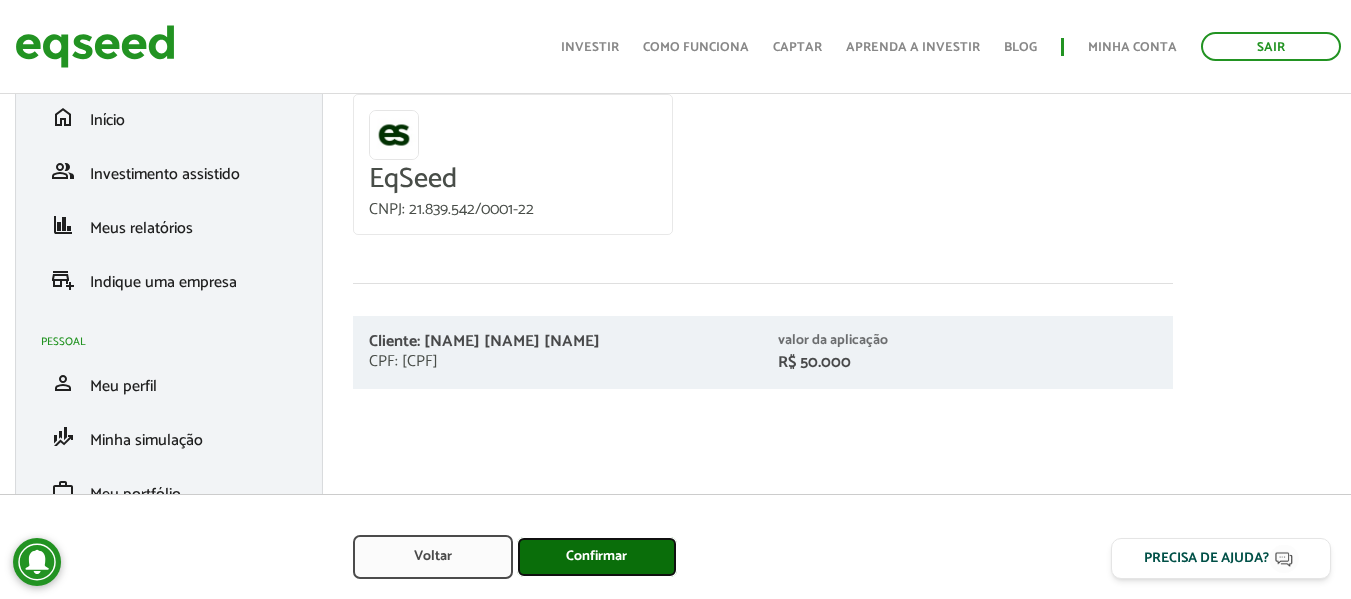 click on "Confirmar" at bounding box center (597, 557) 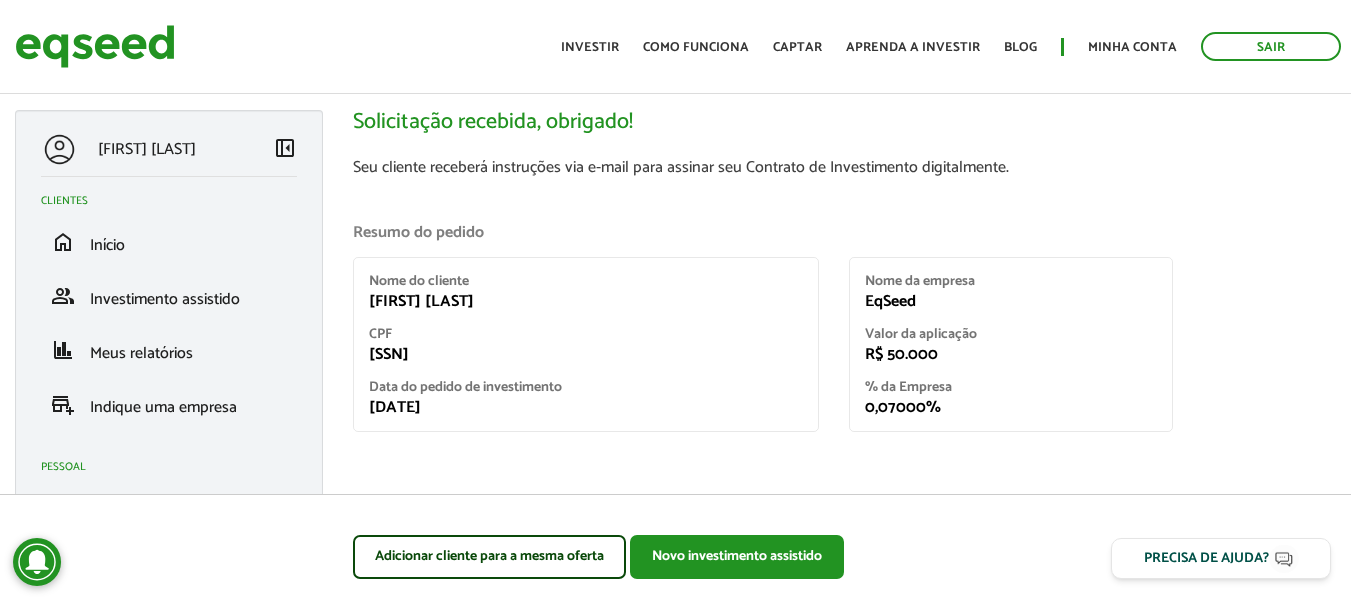 scroll, scrollTop: 0, scrollLeft: 0, axis: both 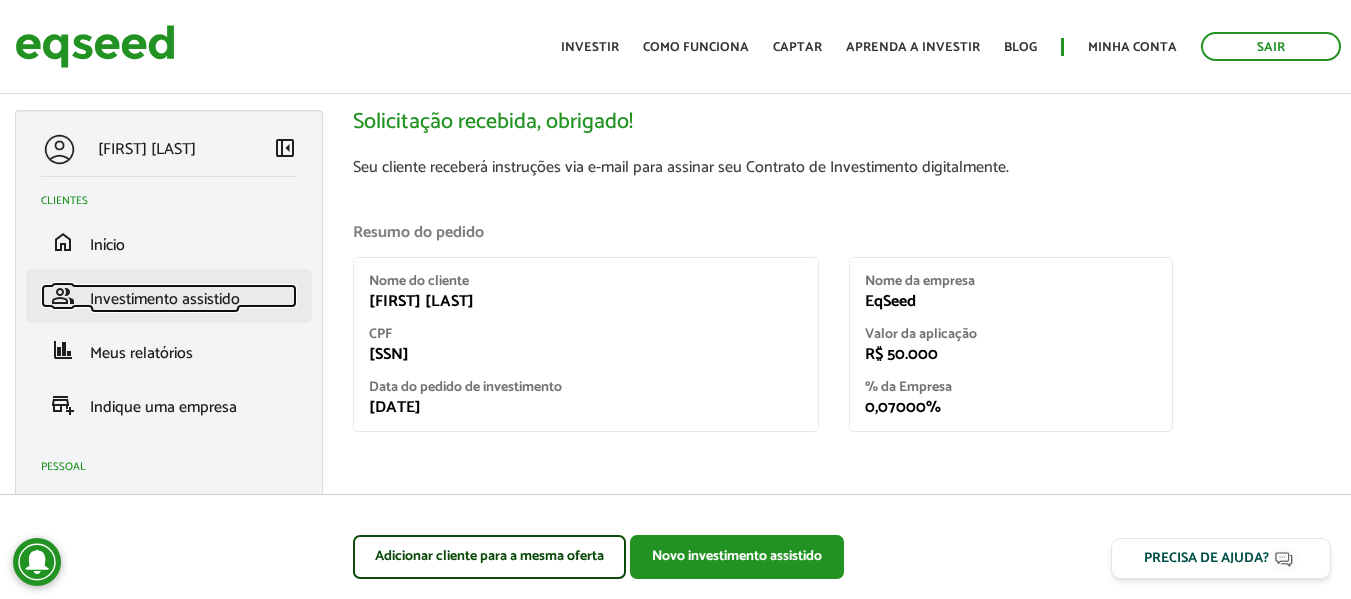 click on "Investimento assistido" at bounding box center [165, 299] 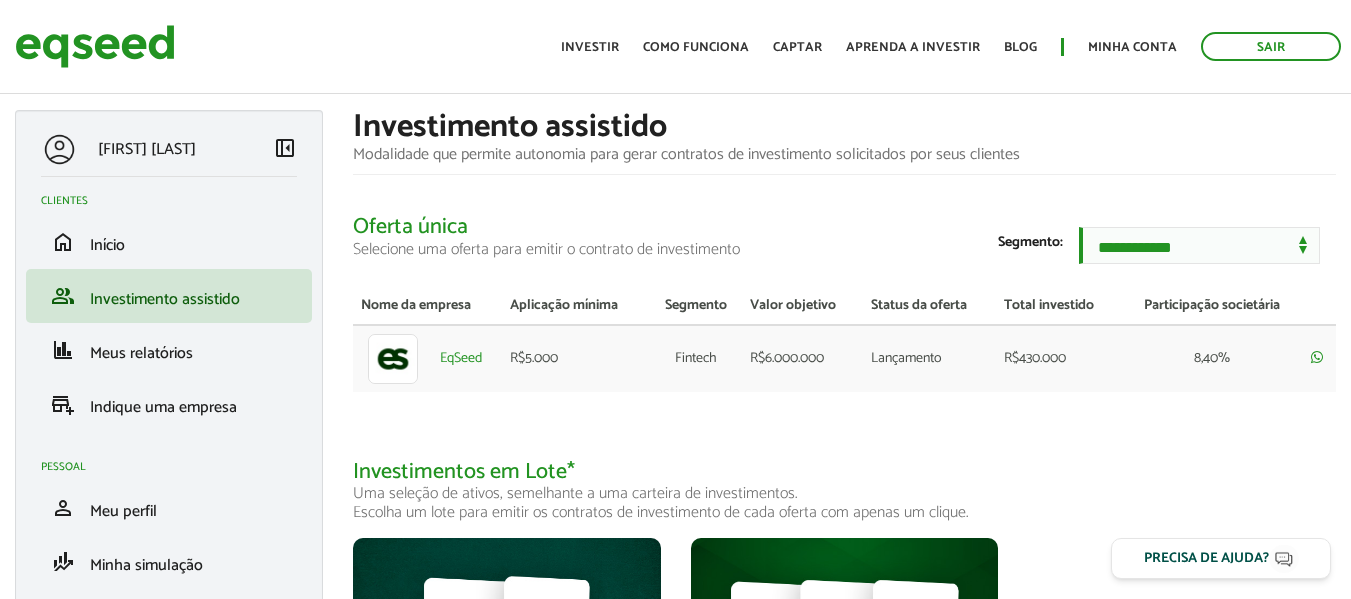 scroll, scrollTop: 0, scrollLeft: 0, axis: both 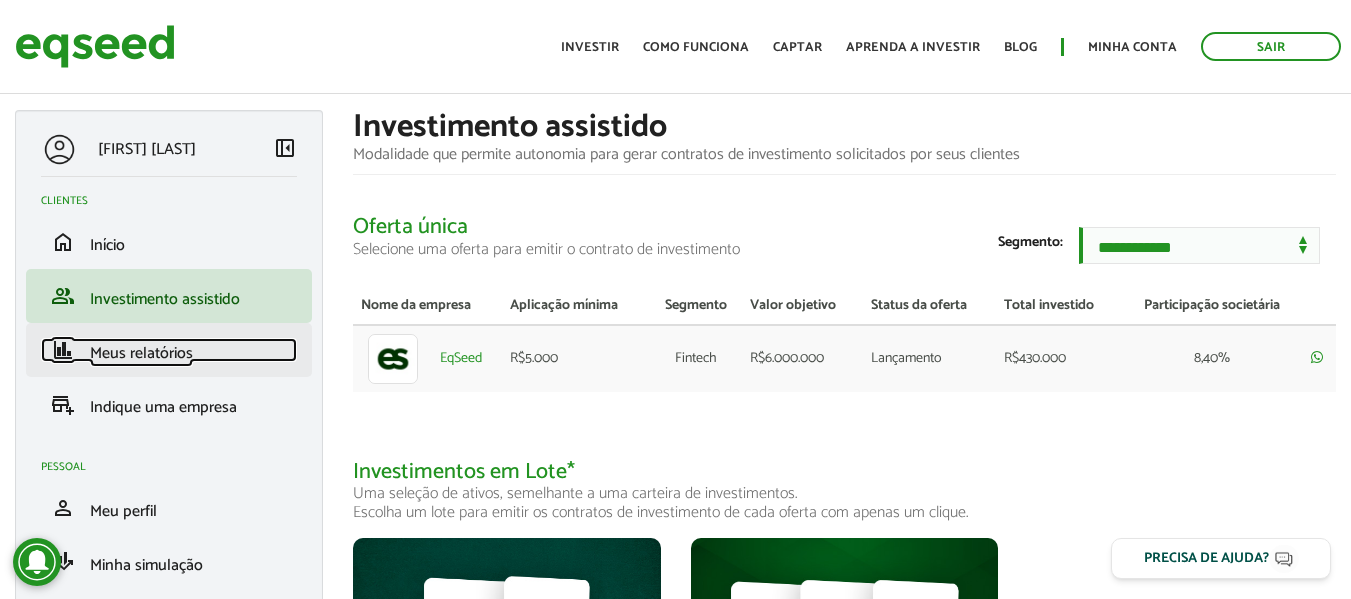 click on "Meus relatórios" at bounding box center (141, 353) 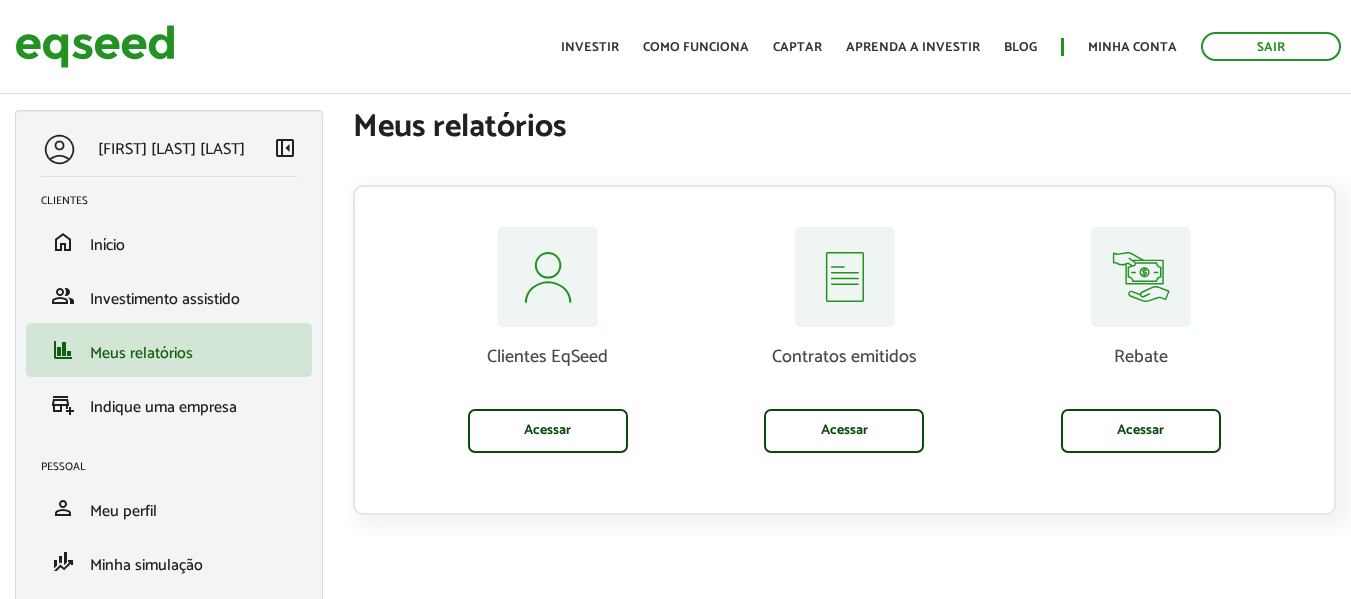 scroll, scrollTop: 0, scrollLeft: 0, axis: both 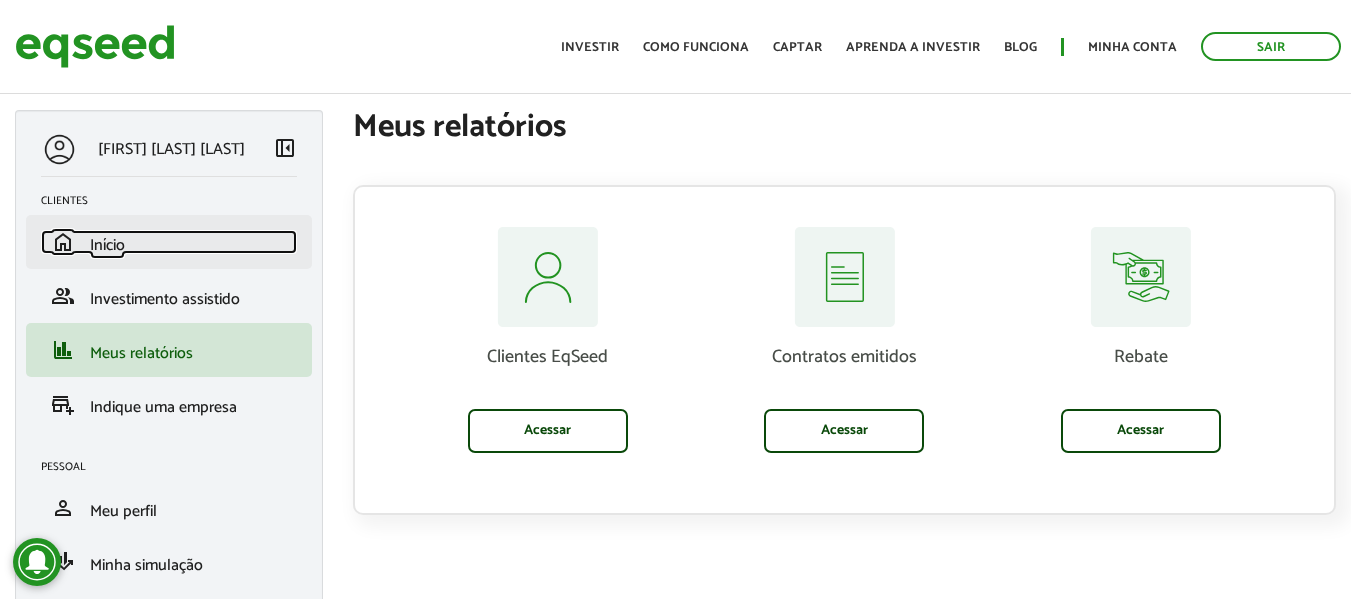 click on "Início" at bounding box center [107, 245] 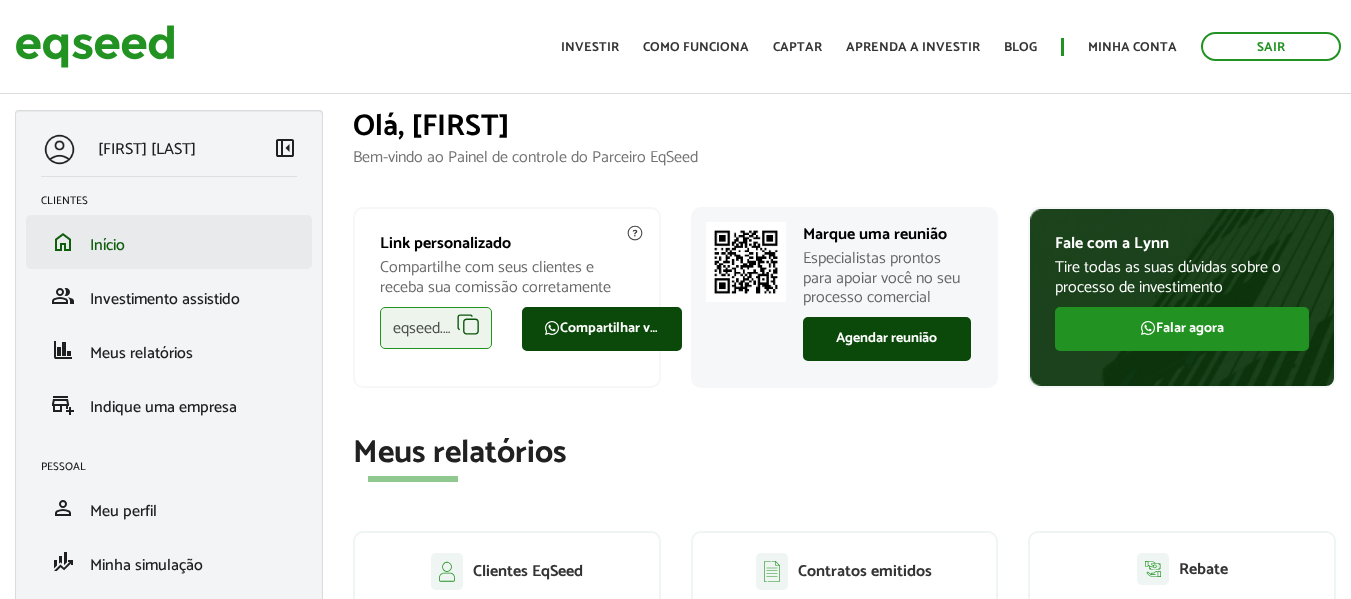 scroll, scrollTop: 0, scrollLeft: 0, axis: both 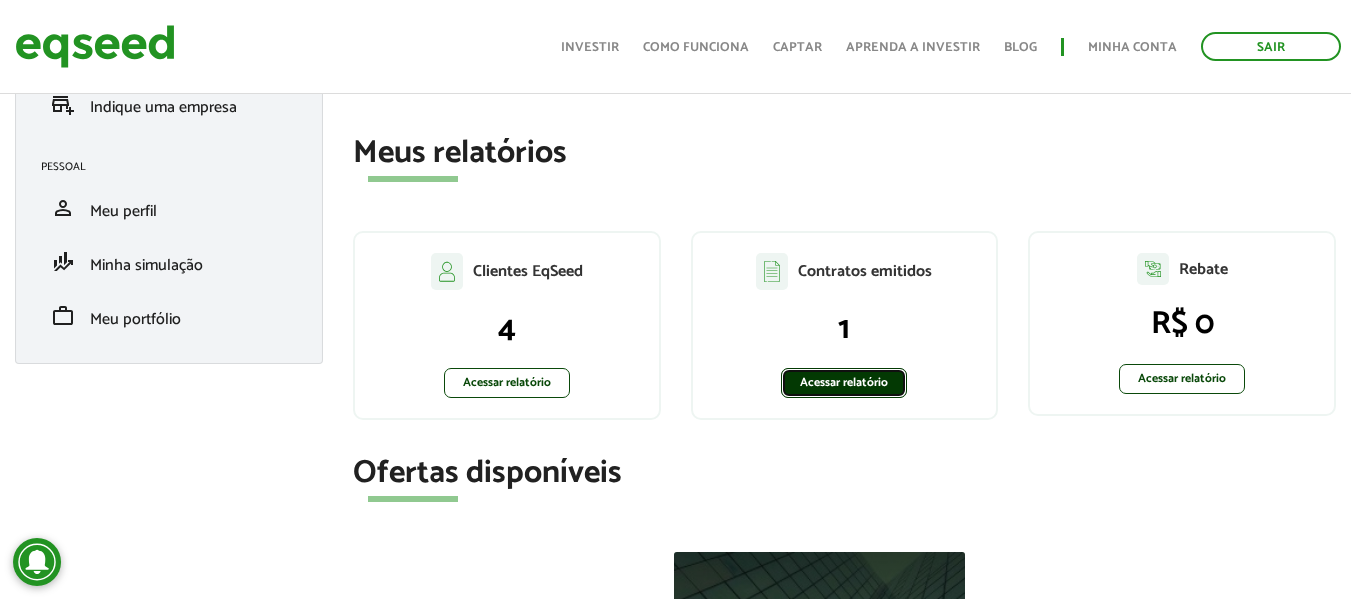 click on "Acessar relatório" at bounding box center [844, 383] 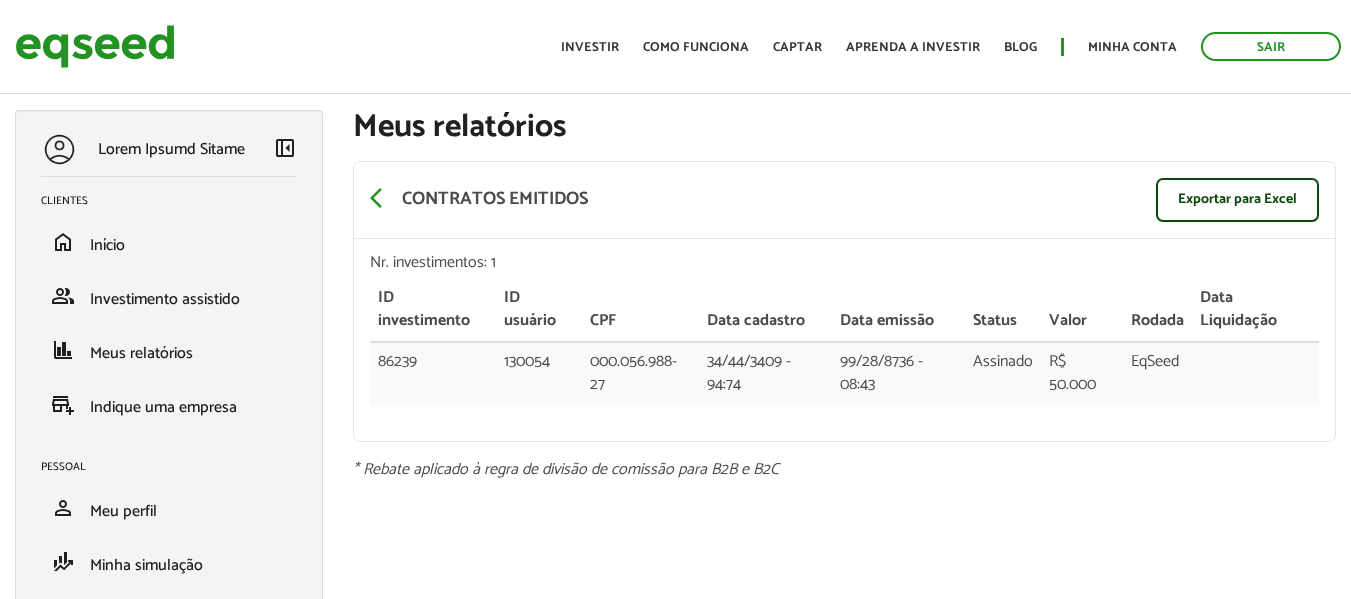 scroll, scrollTop: 0, scrollLeft: 0, axis: both 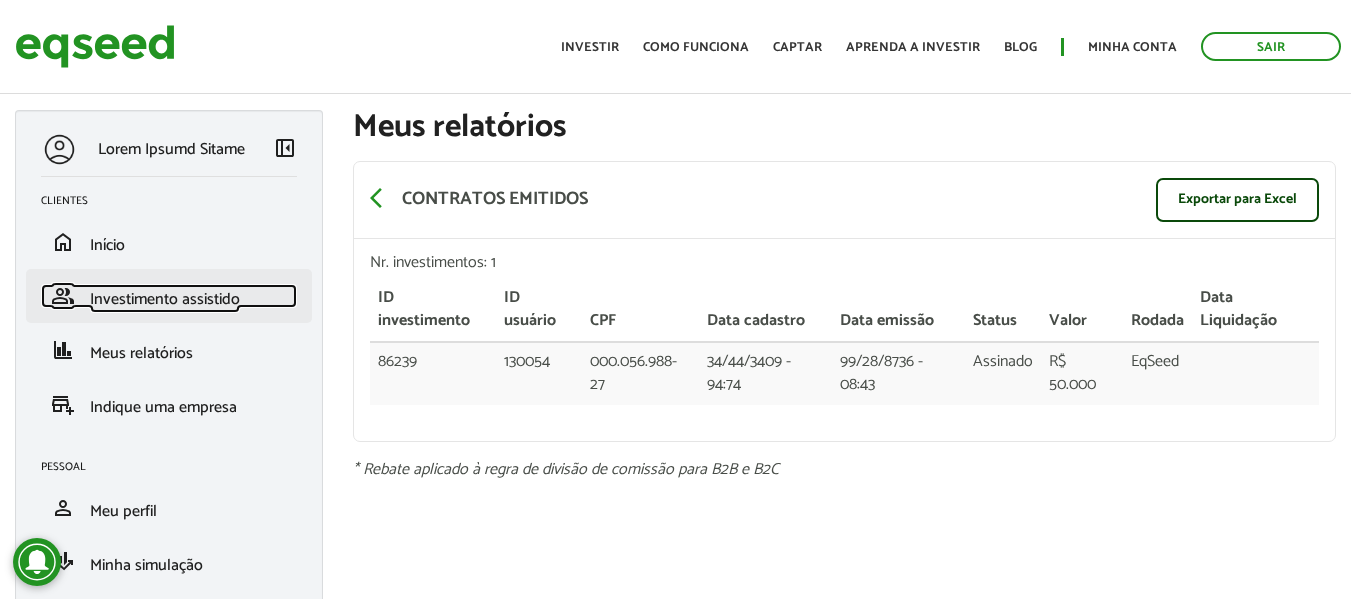 click on "Investimento assistido" at bounding box center [165, 299] 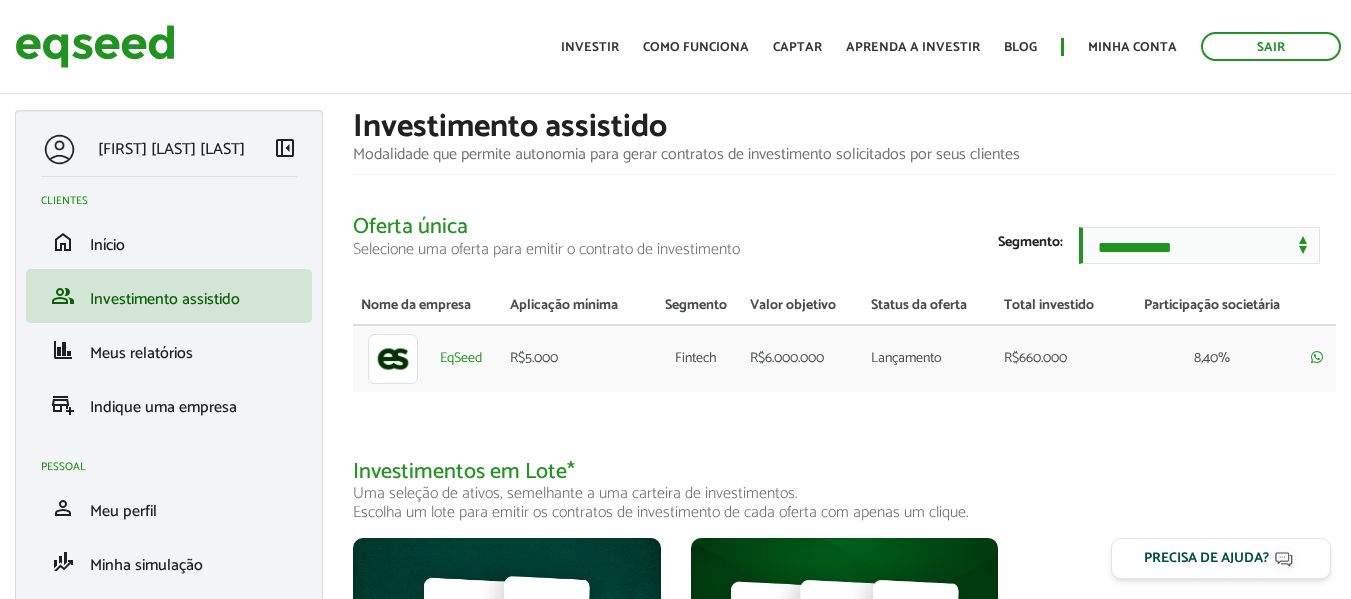 scroll, scrollTop: 0, scrollLeft: 0, axis: both 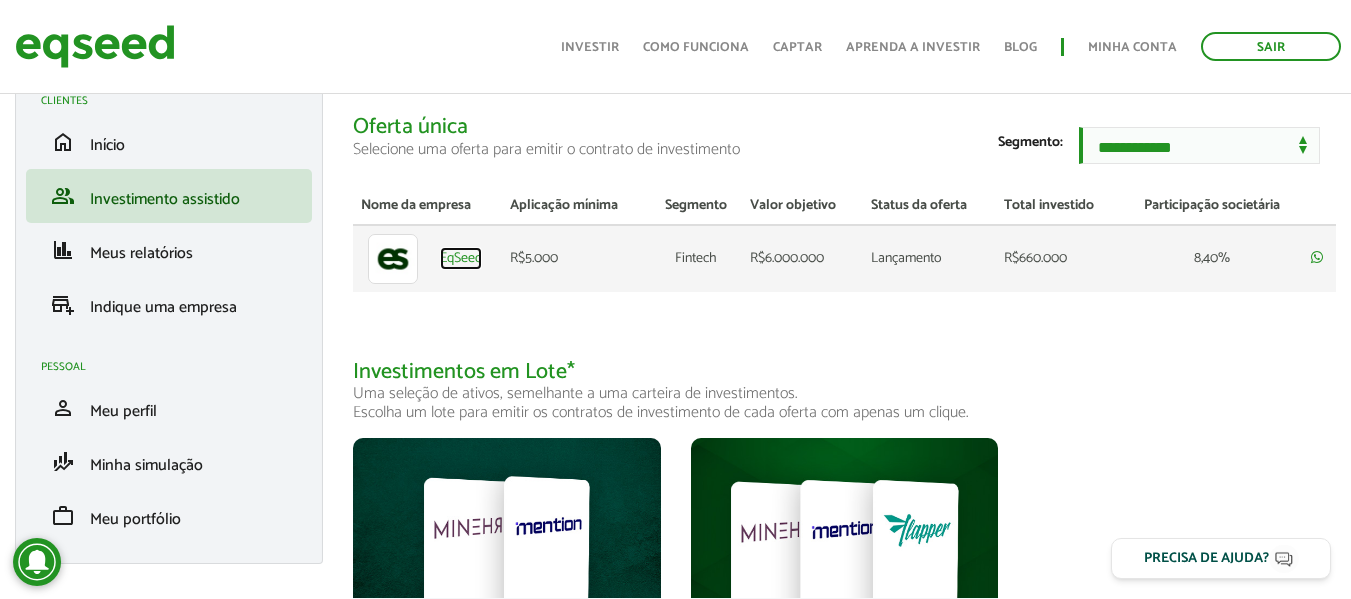 click on "EqSeed" at bounding box center (461, 259) 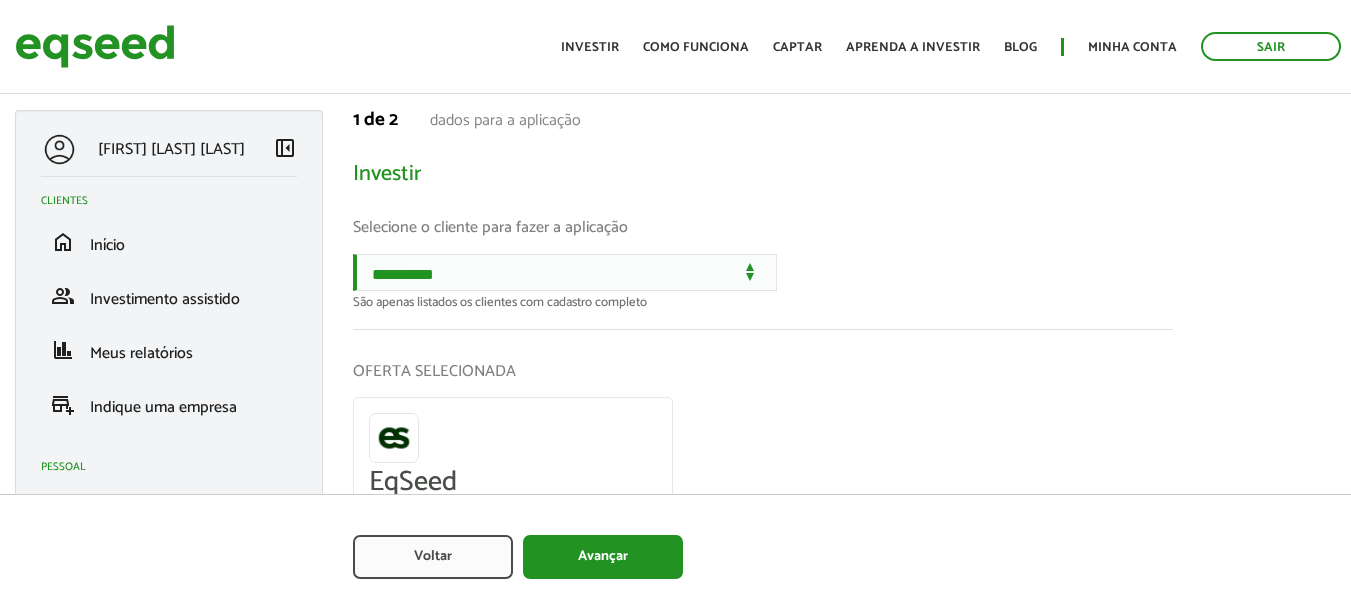 scroll, scrollTop: 0, scrollLeft: 0, axis: both 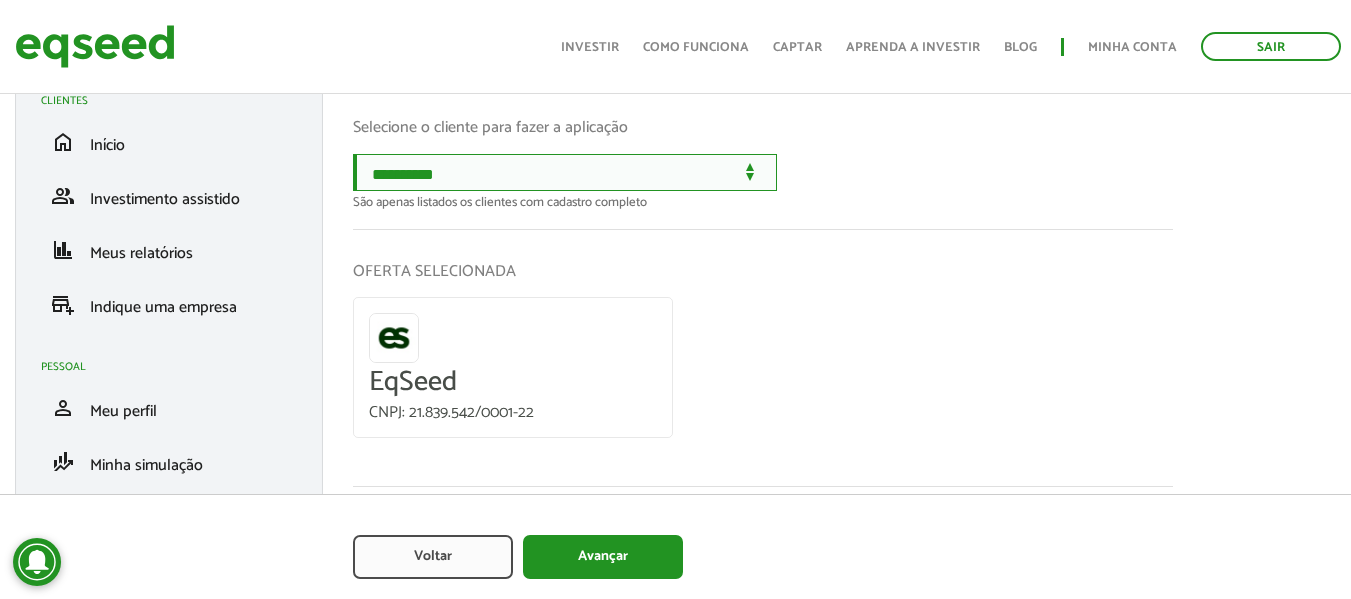 click on "**********" at bounding box center [565, 172] 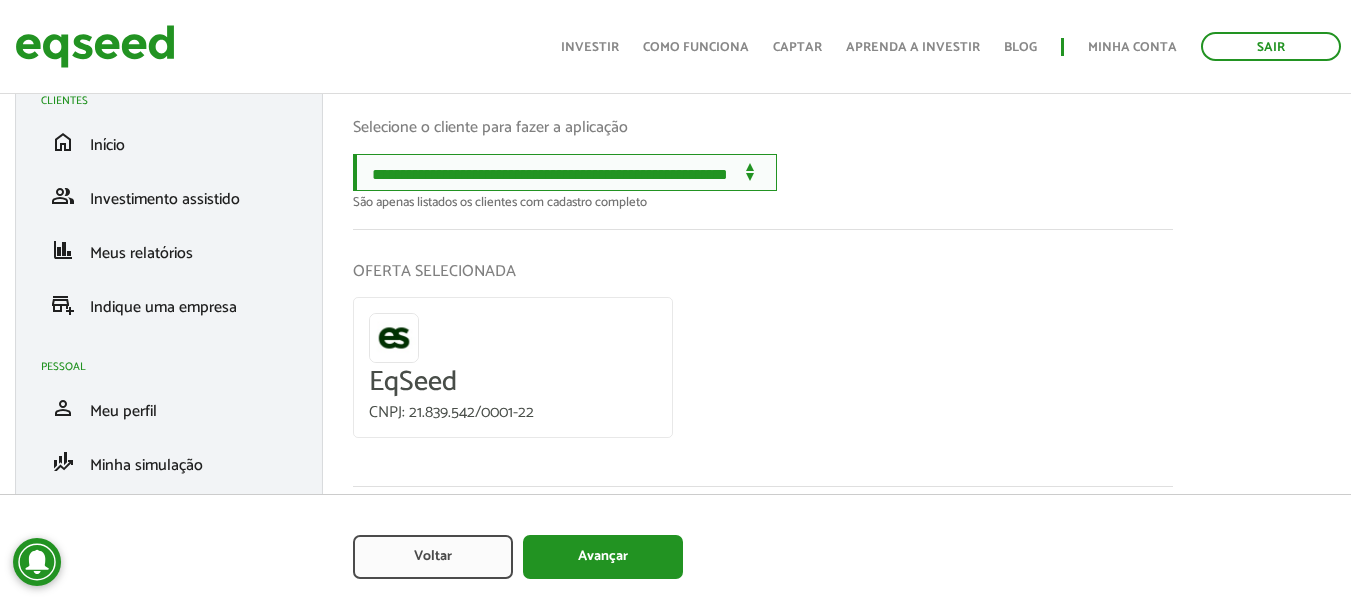 click on "**********" at bounding box center (565, 172) 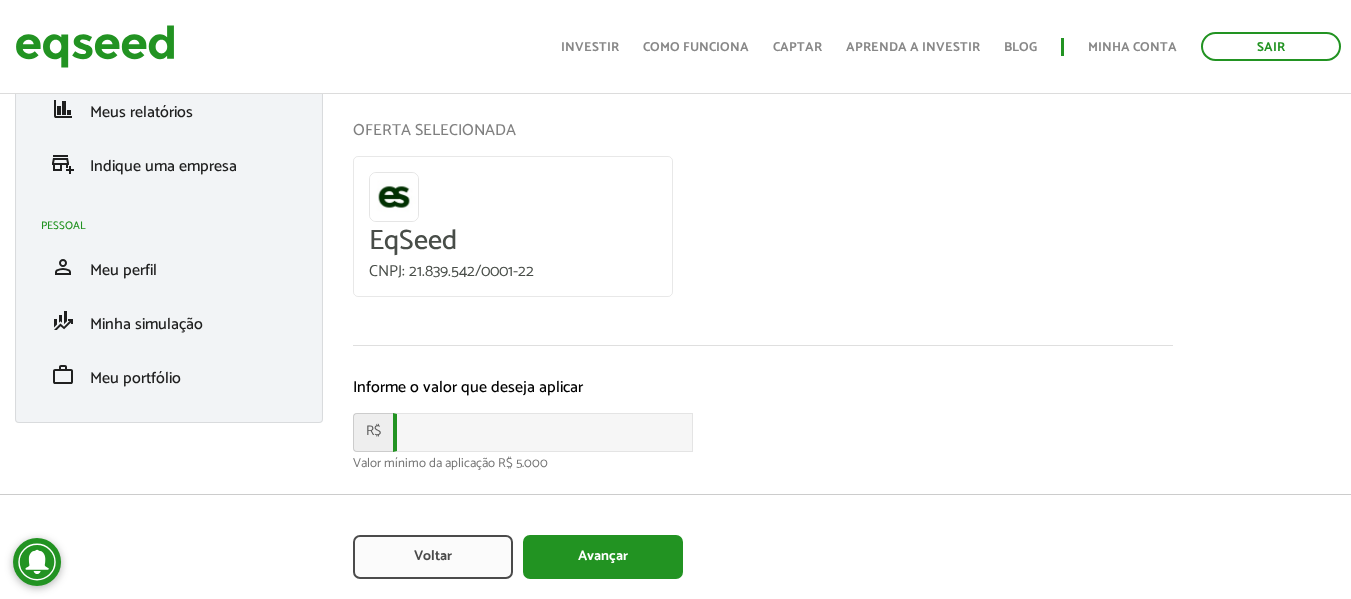scroll, scrollTop: 284, scrollLeft: 0, axis: vertical 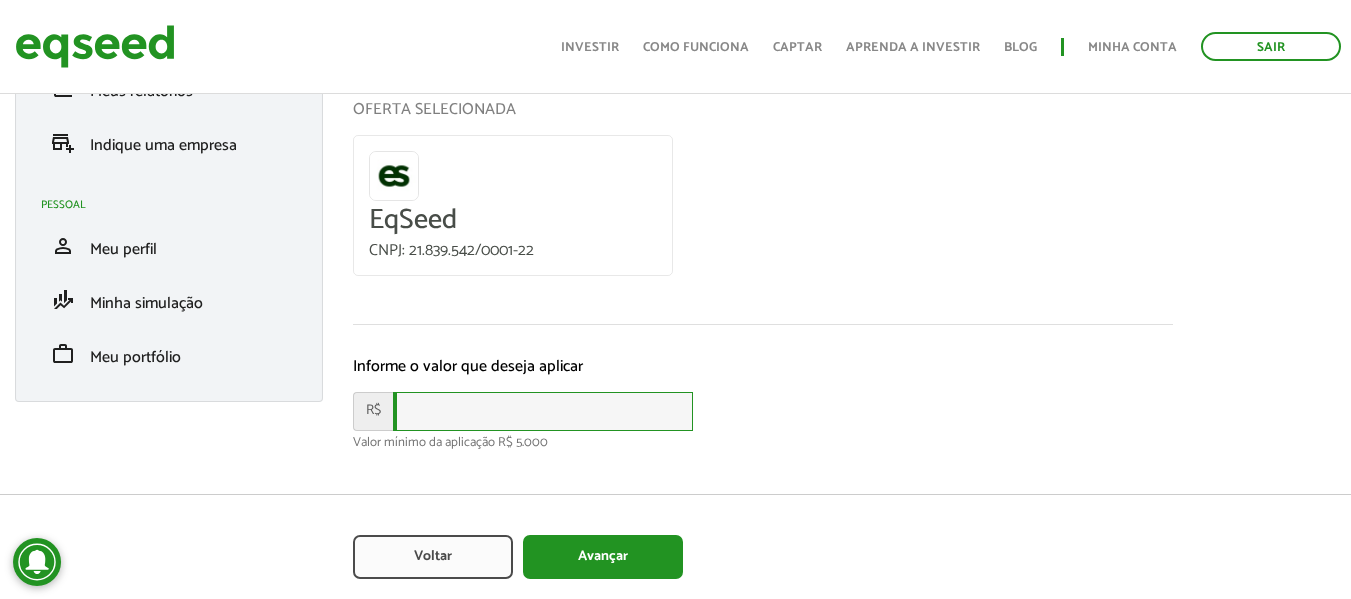 click at bounding box center [543, 411] 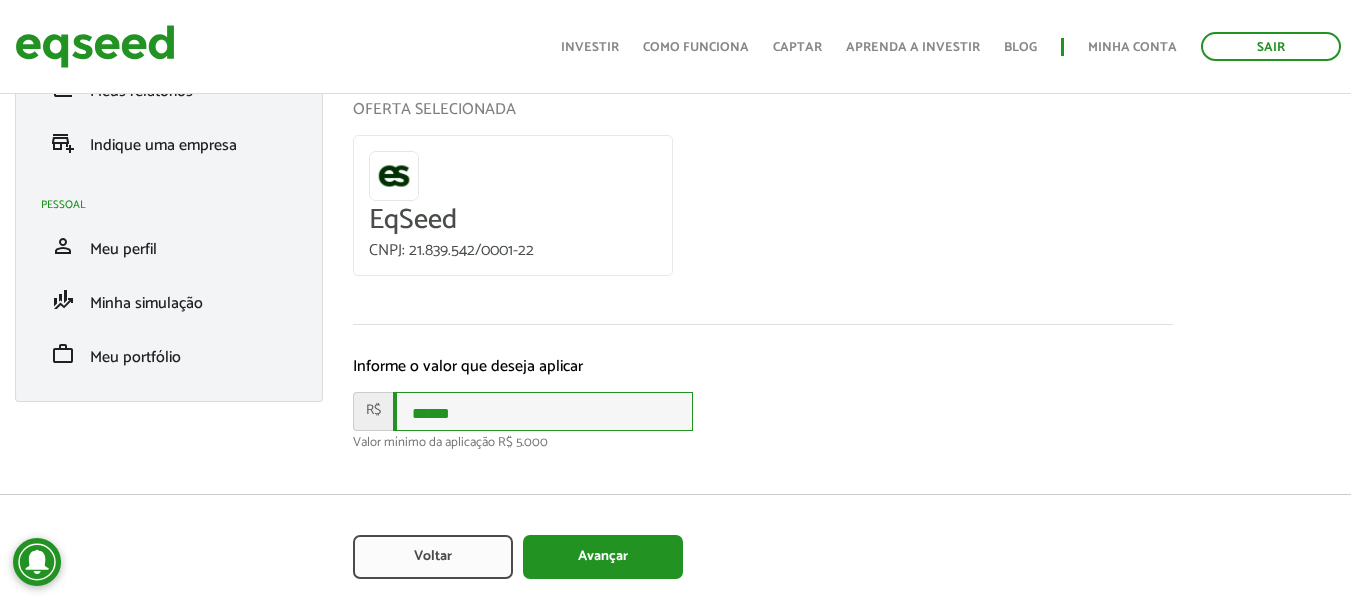 click on "******" at bounding box center [543, 411] 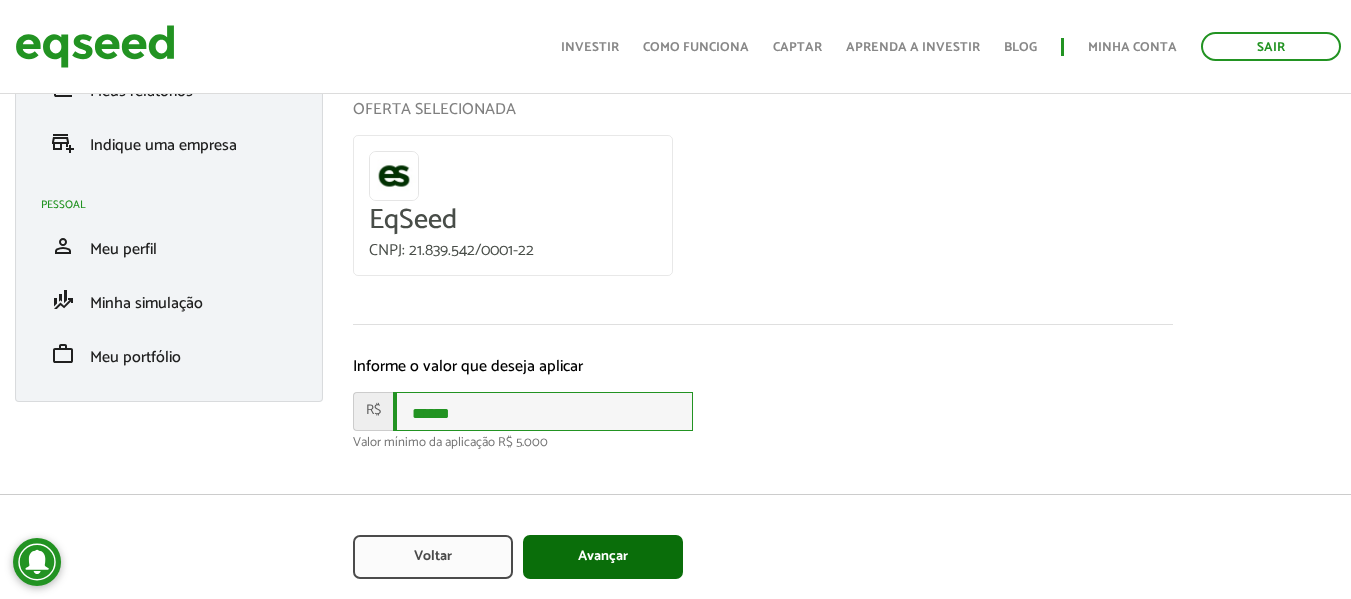 type on "******" 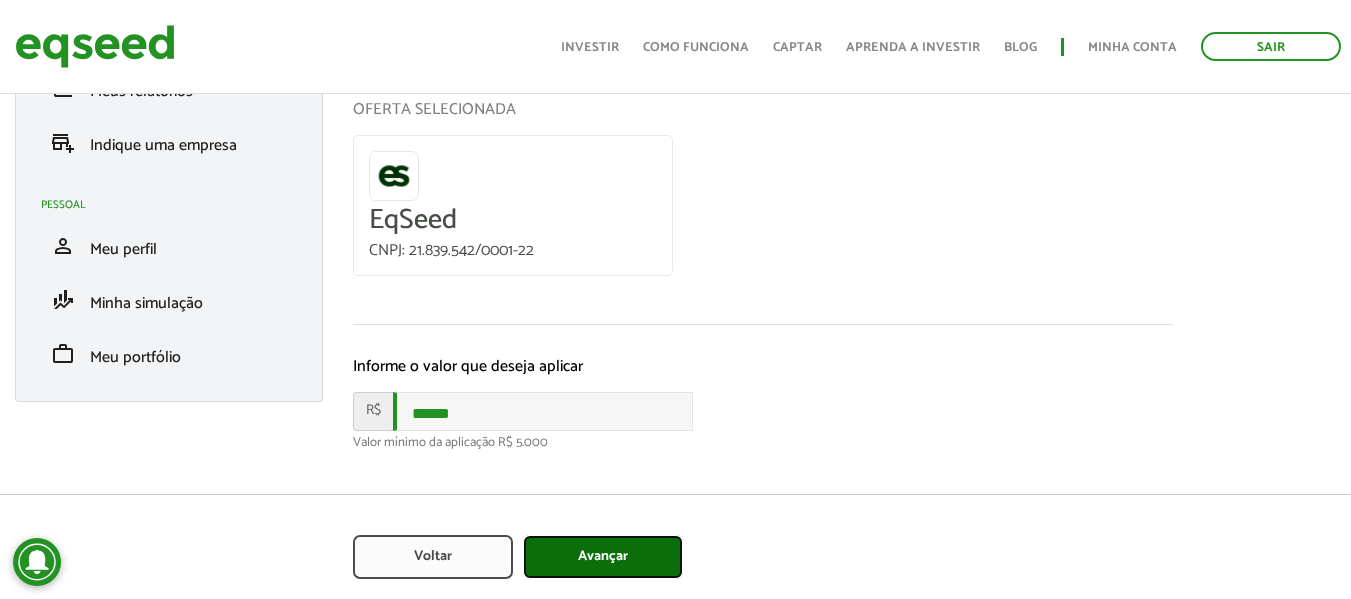 click on "Avançar" at bounding box center [603, 557] 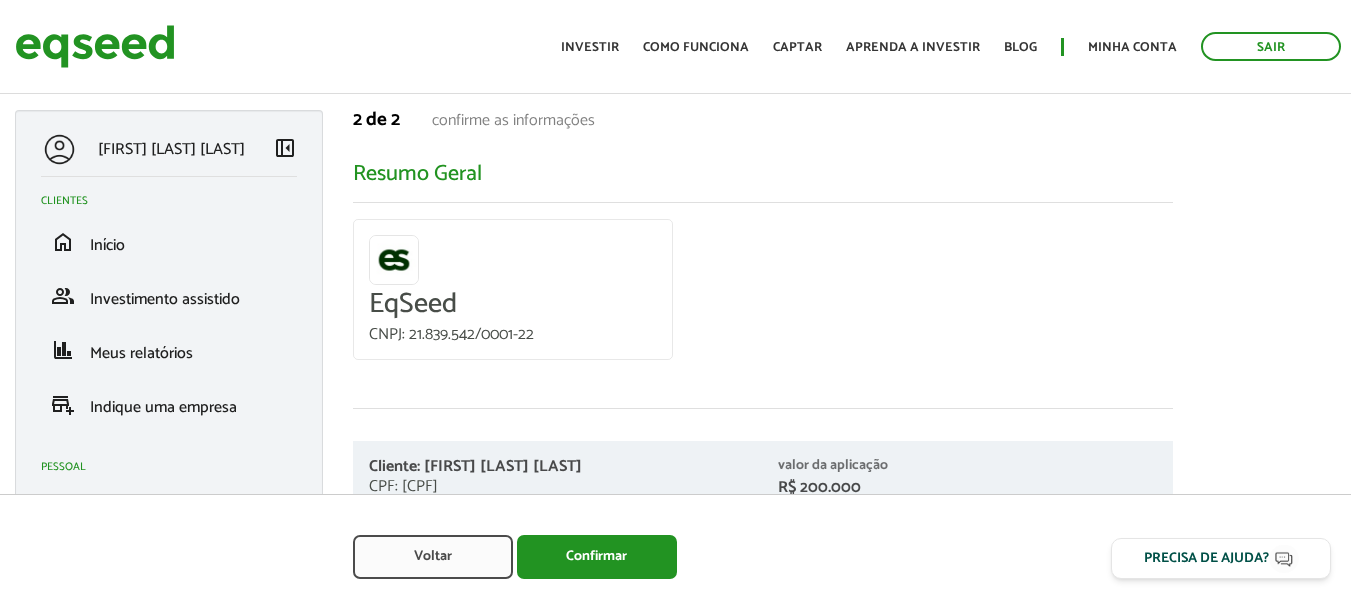scroll, scrollTop: 0, scrollLeft: 0, axis: both 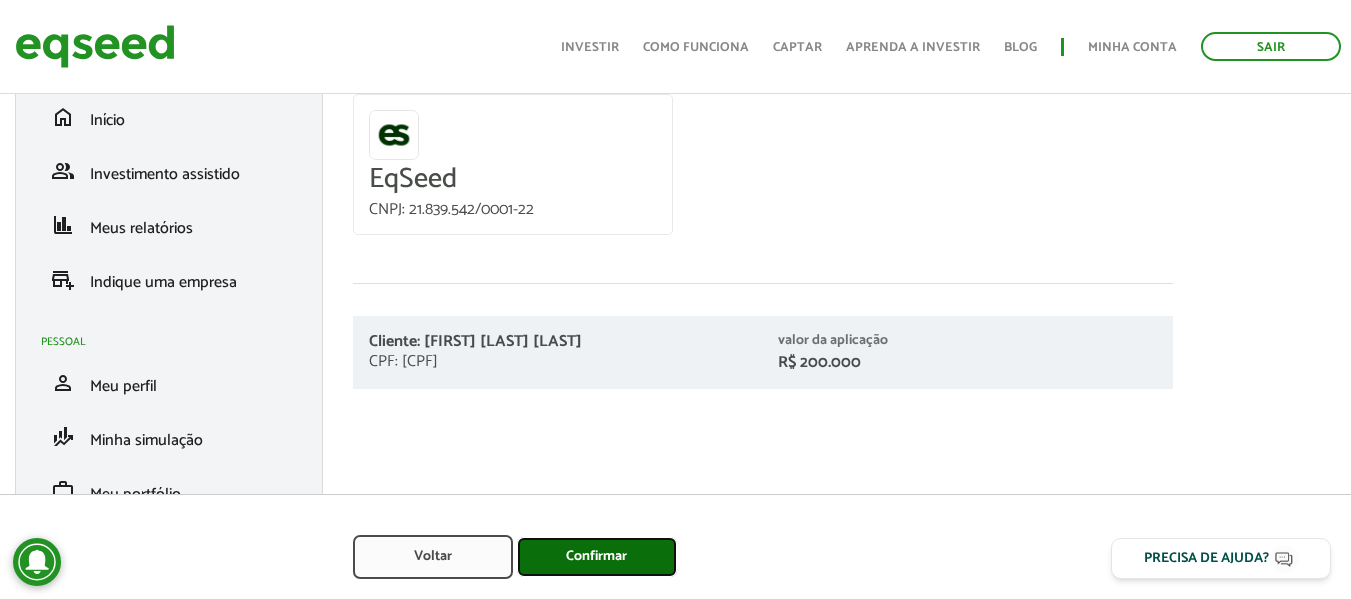 click on "Confirmar" at bounding box center (597, 557) 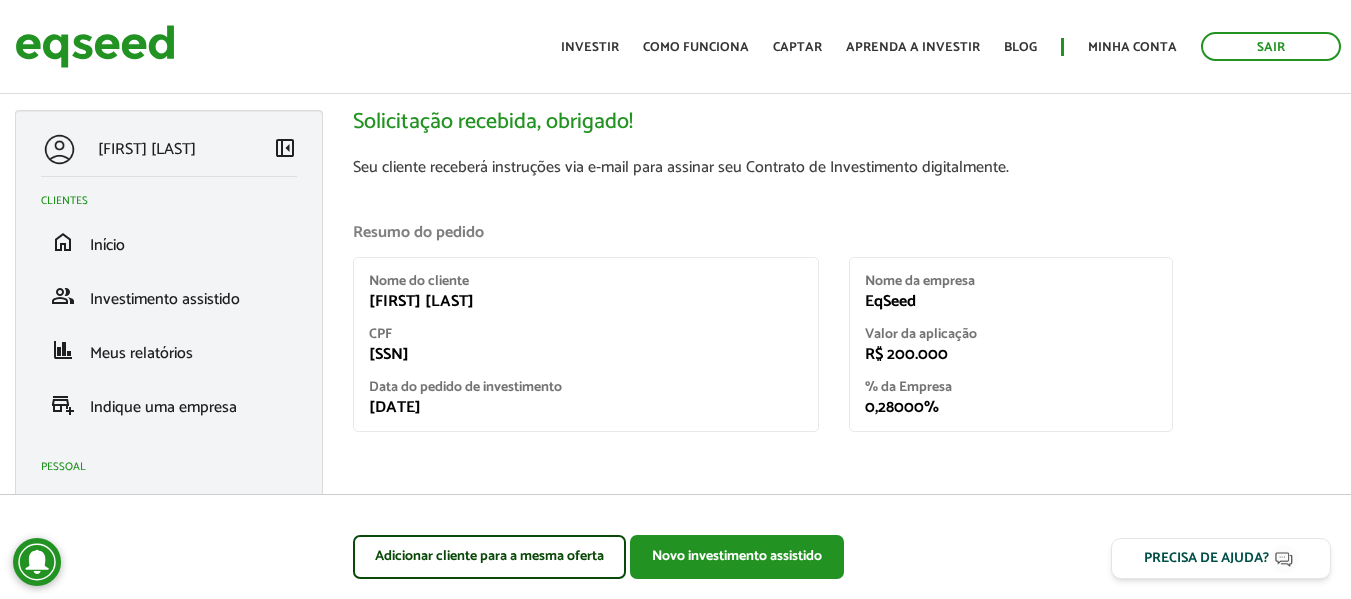 scroll, scrollTop: 0, scrollLeft: 0, axis: both 